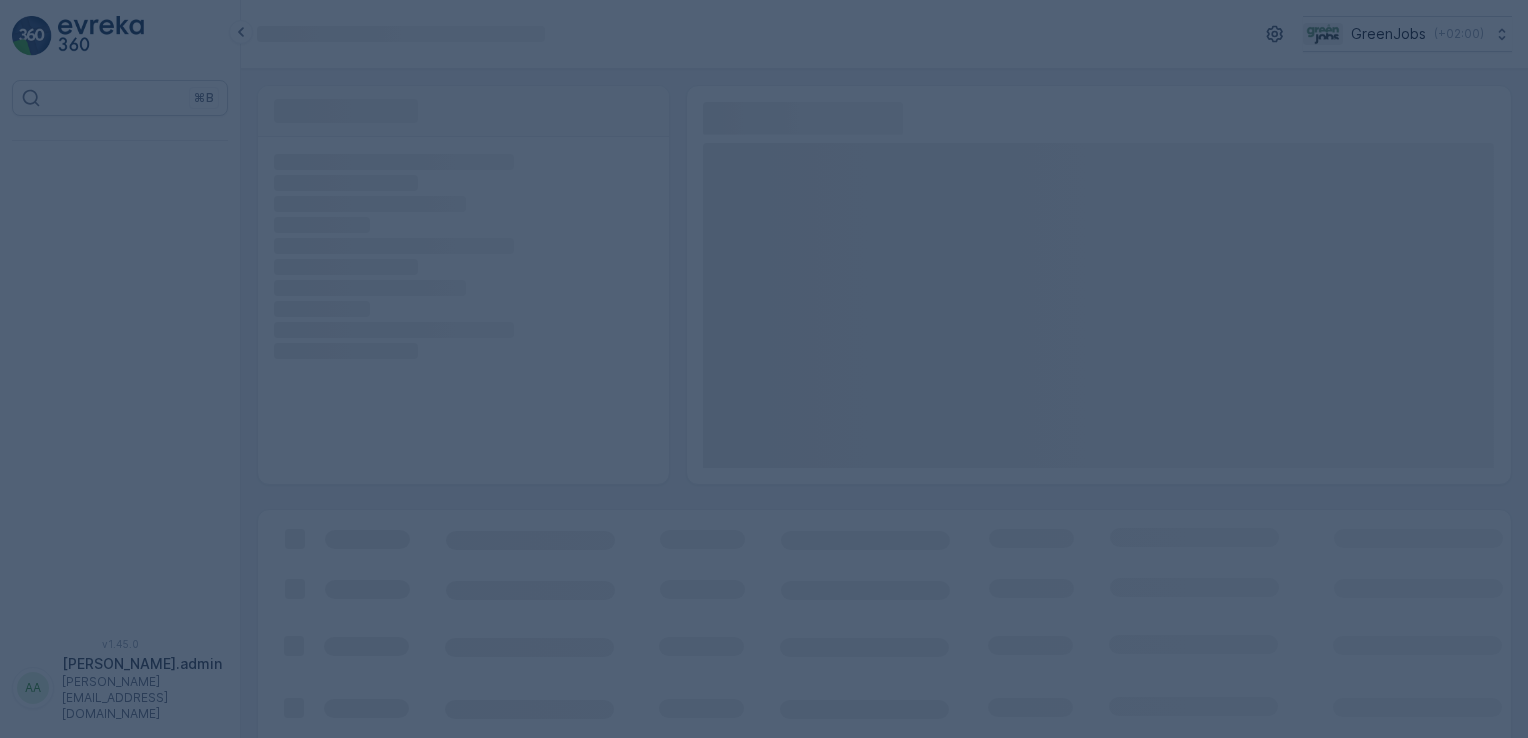 scroll, scrollTop: 0, scrollLeft: 0, axis: both 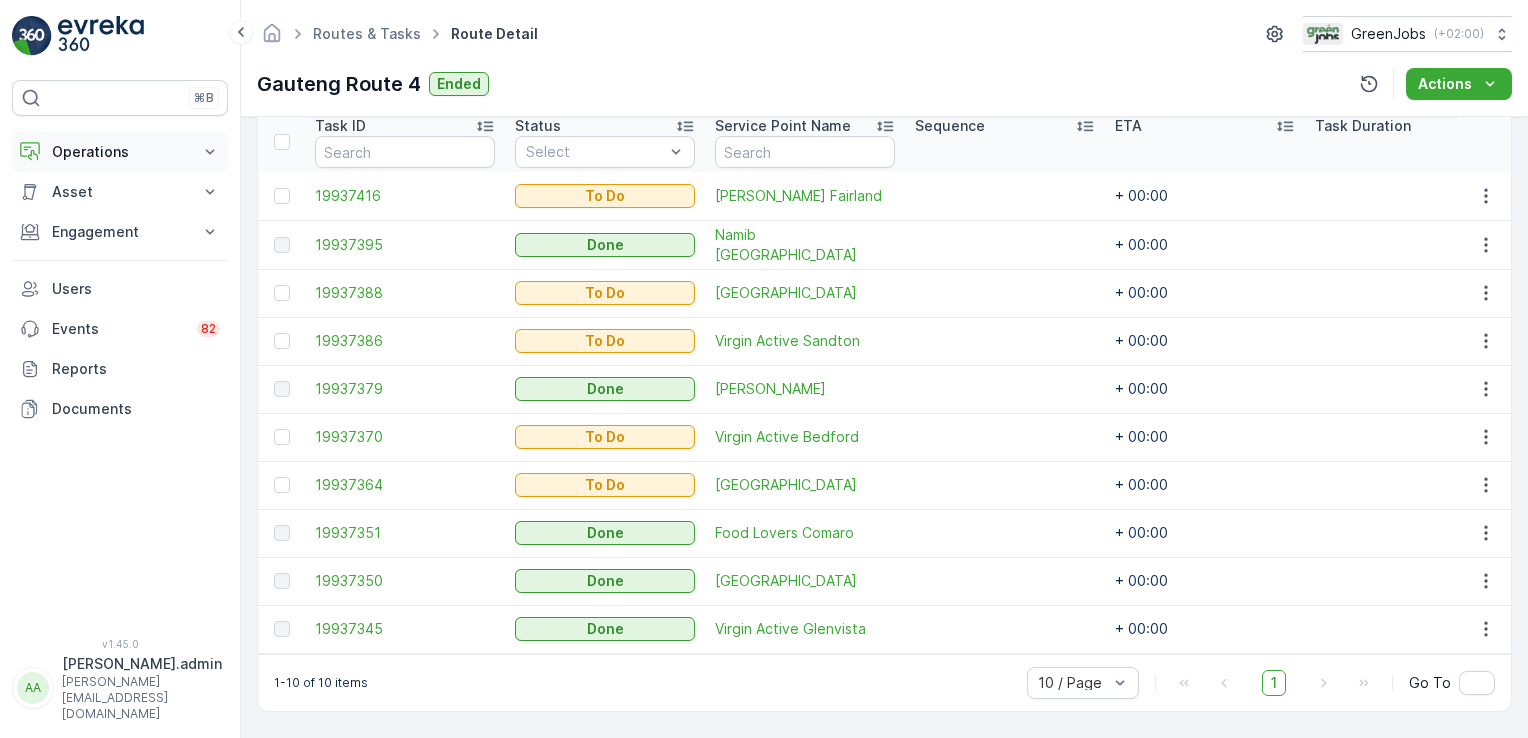 click on "Operations" at bounding box center [120, 152] 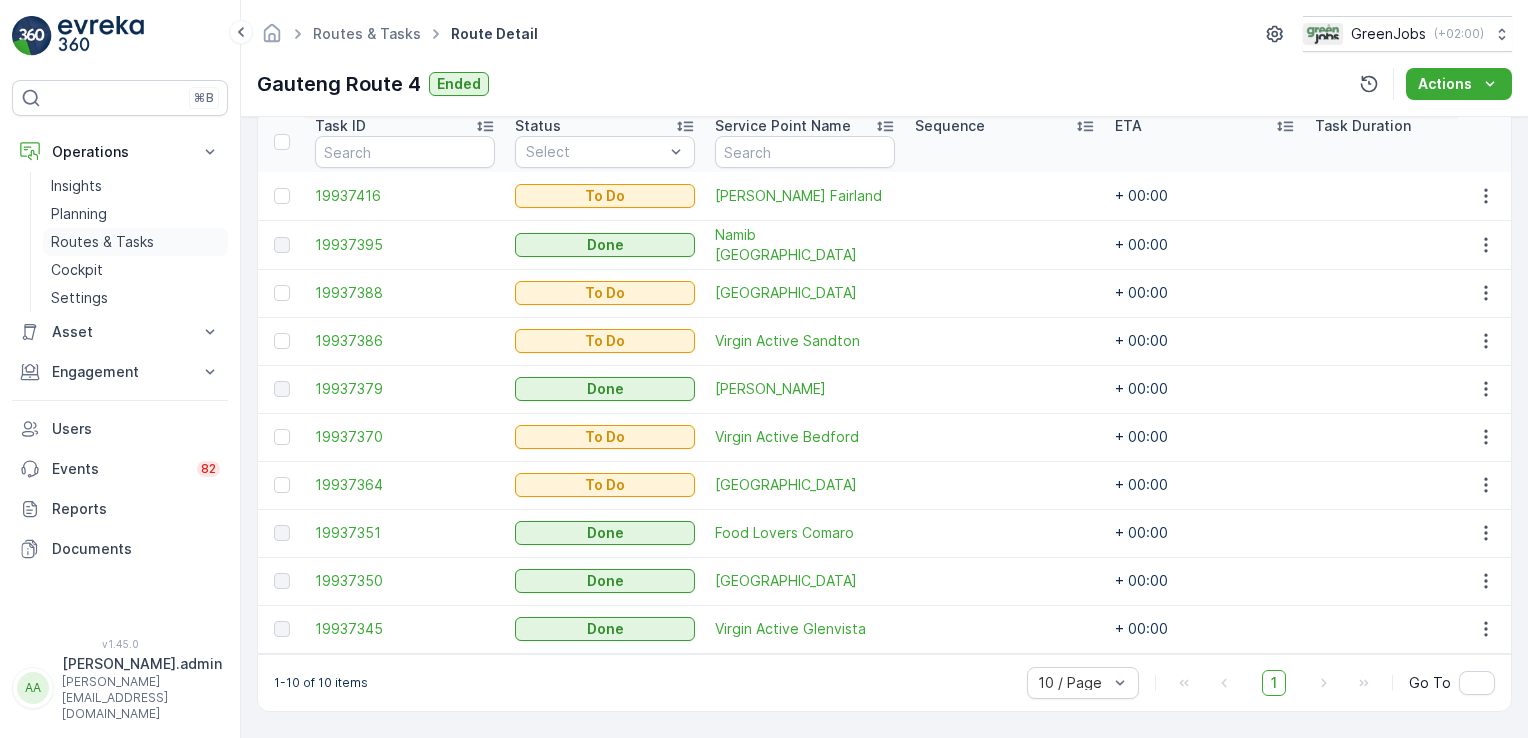 click on "Routes & Tasks" at bounding box center (102, 242) 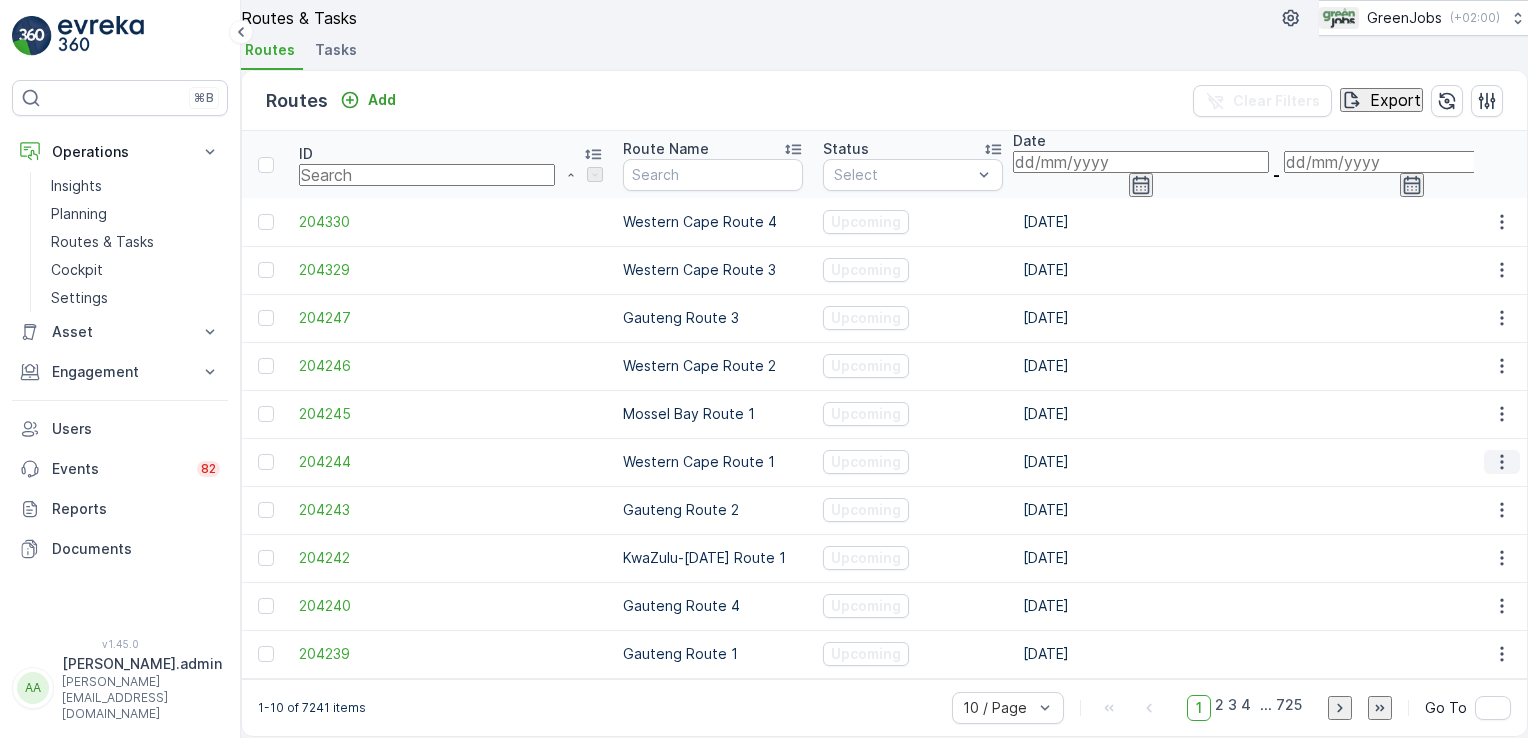 click 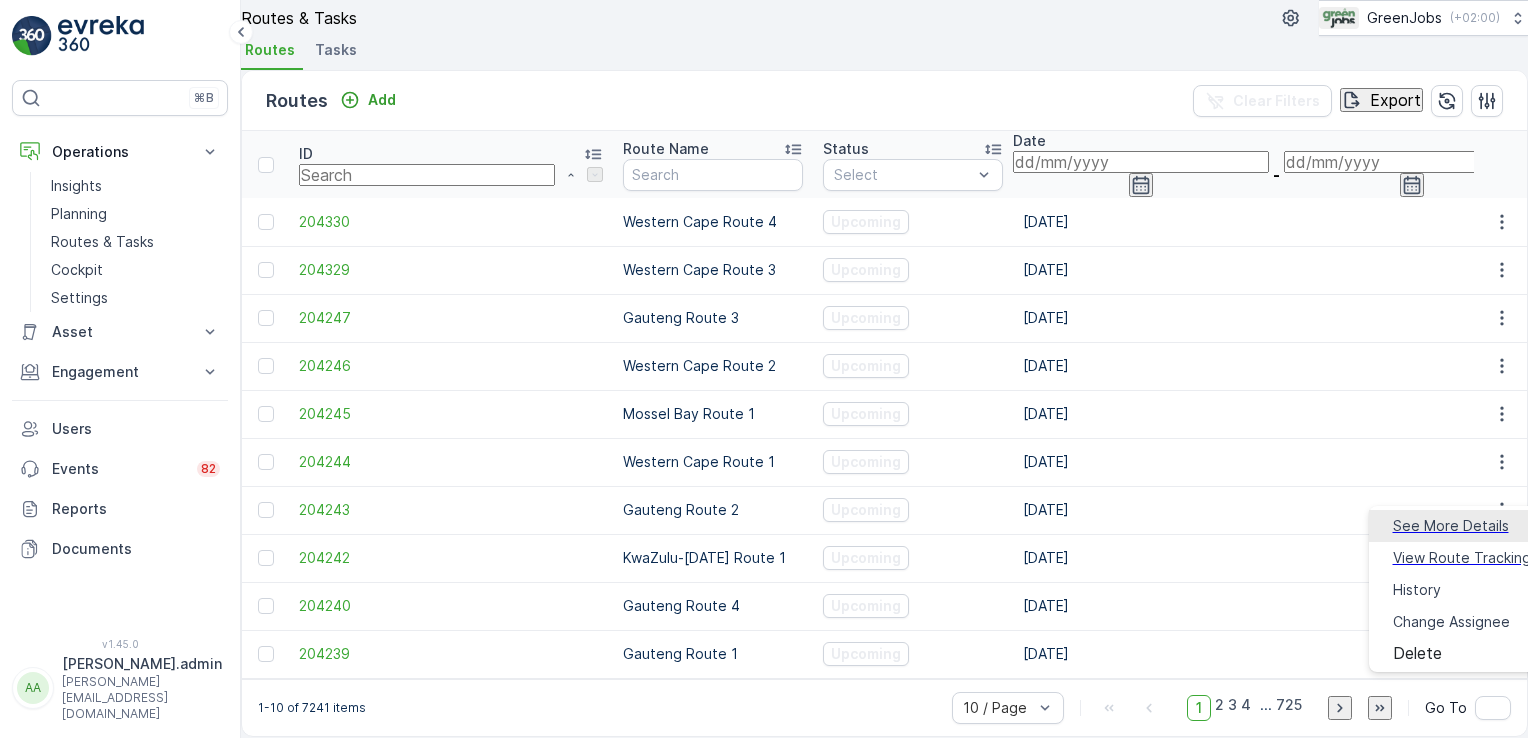click on "See More Details" at bounding box center (1451, 526) 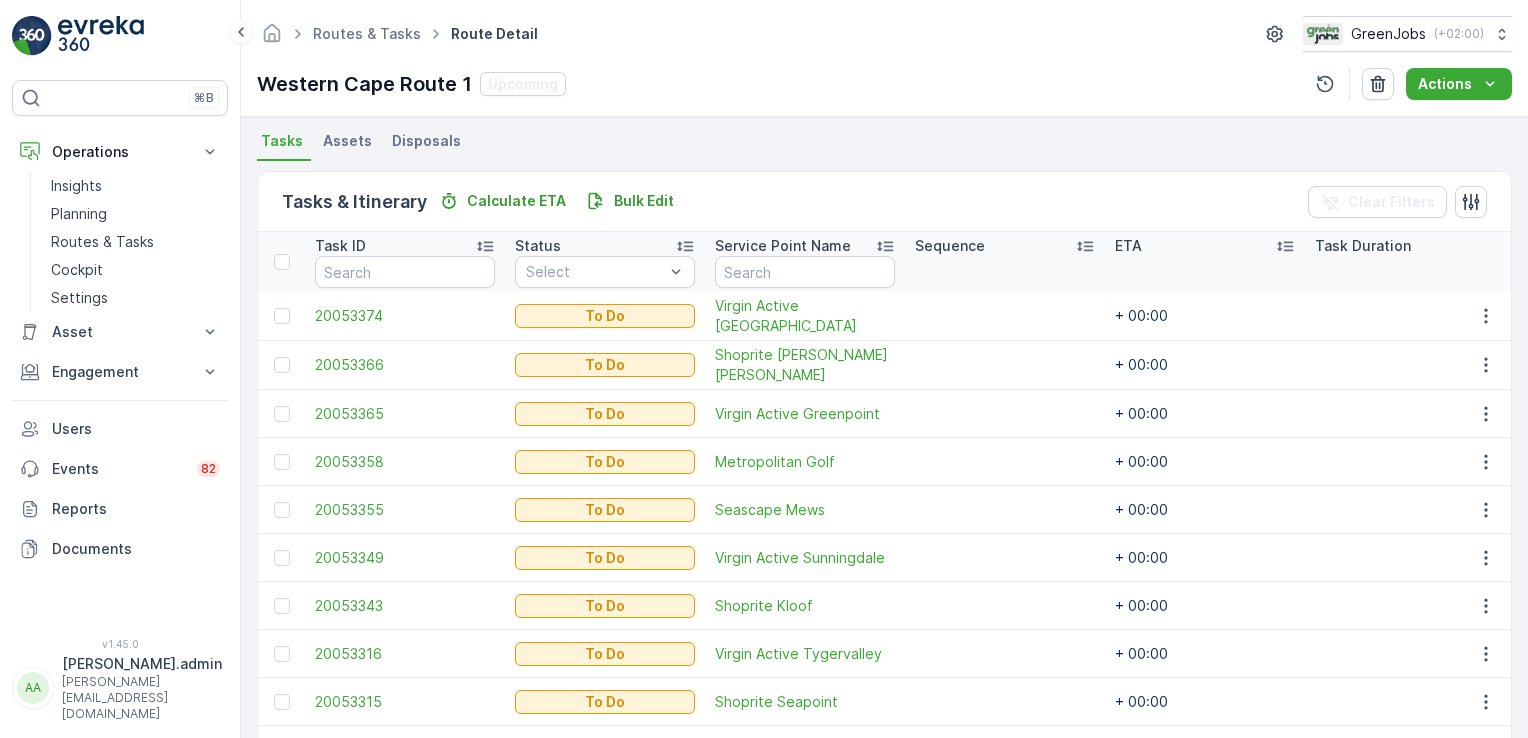 scroll, scrollTop: 556, scrollLeft: 0, axis: vertical 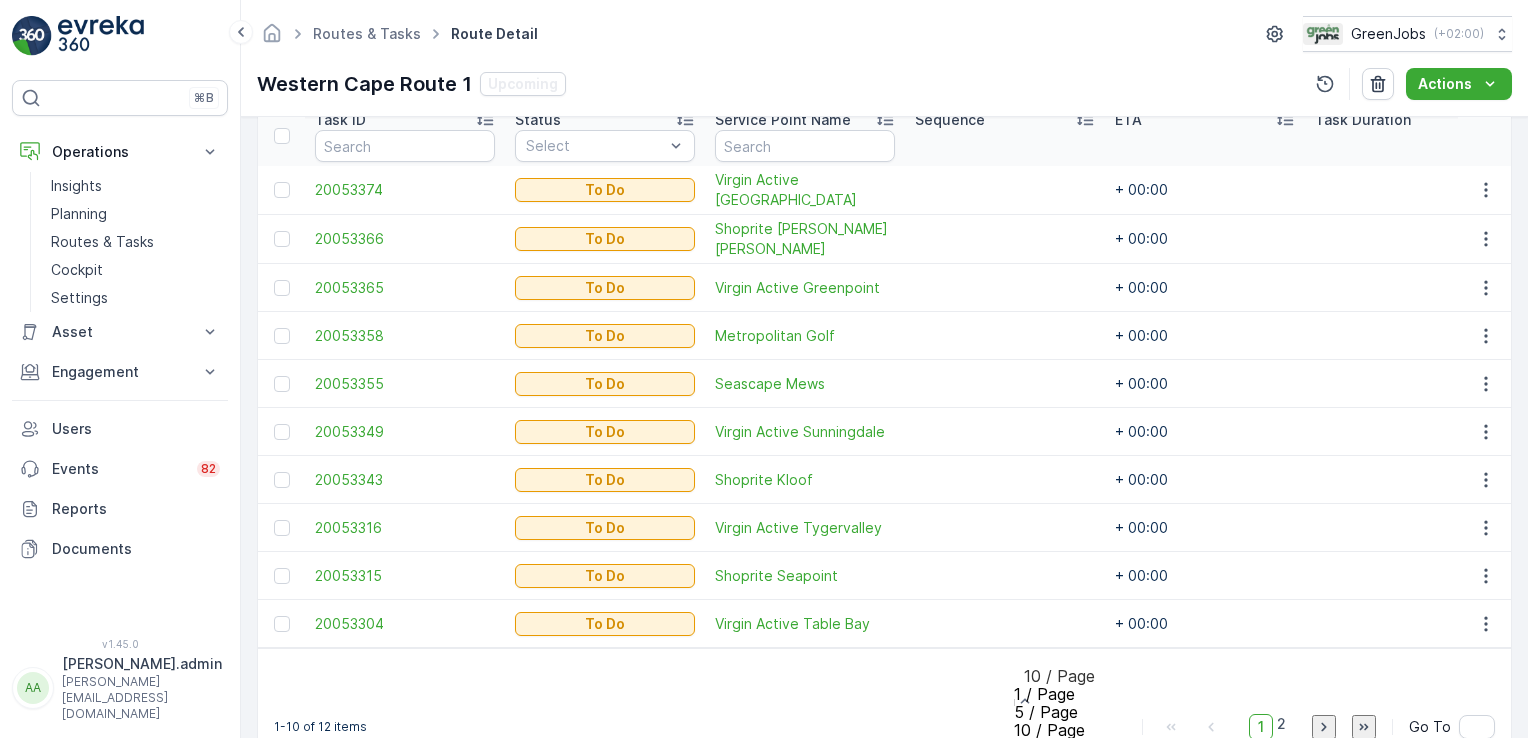 click on "20 / Page" at bounding box center (1050, 748) 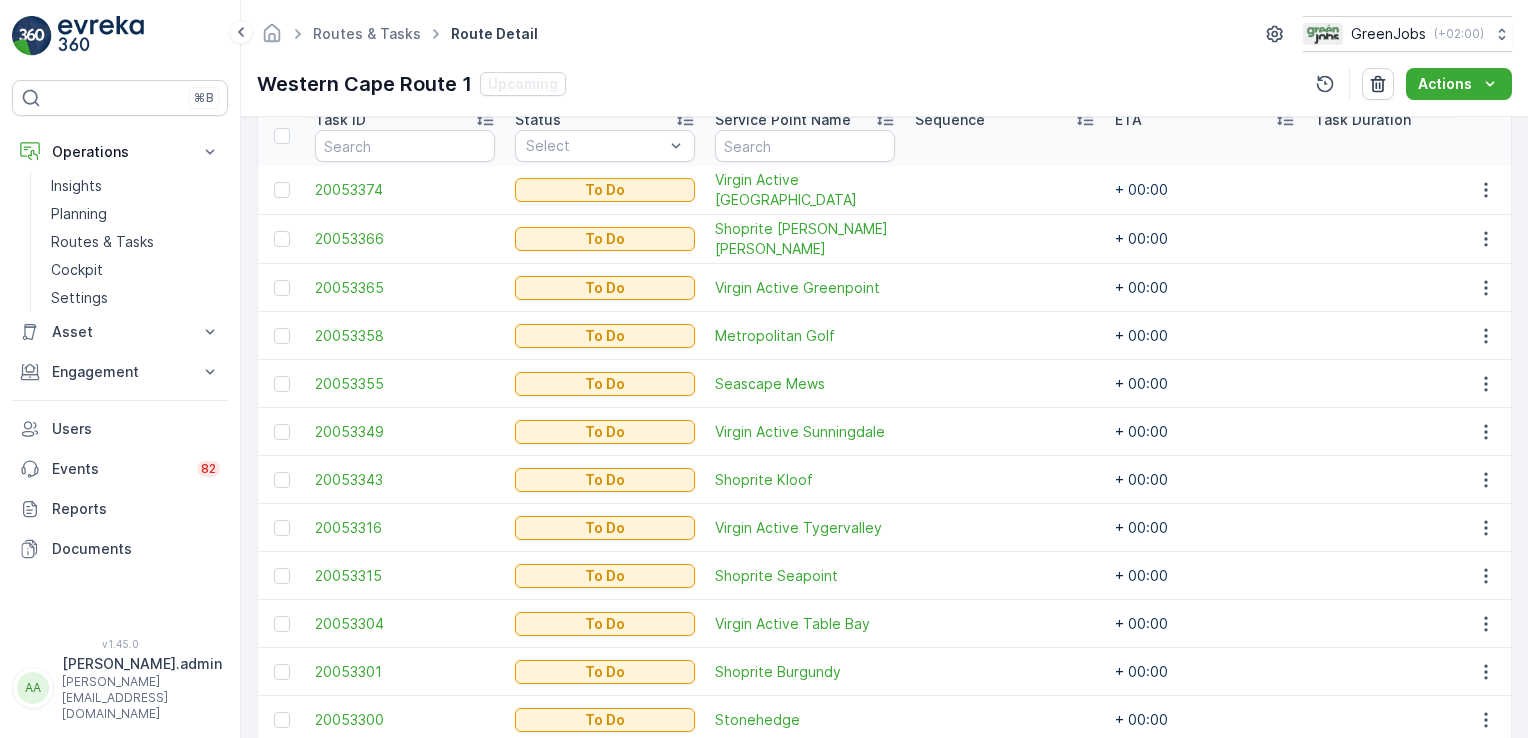 scroll, scrollTop: 652, scrollLeft: 0, axis: vertical 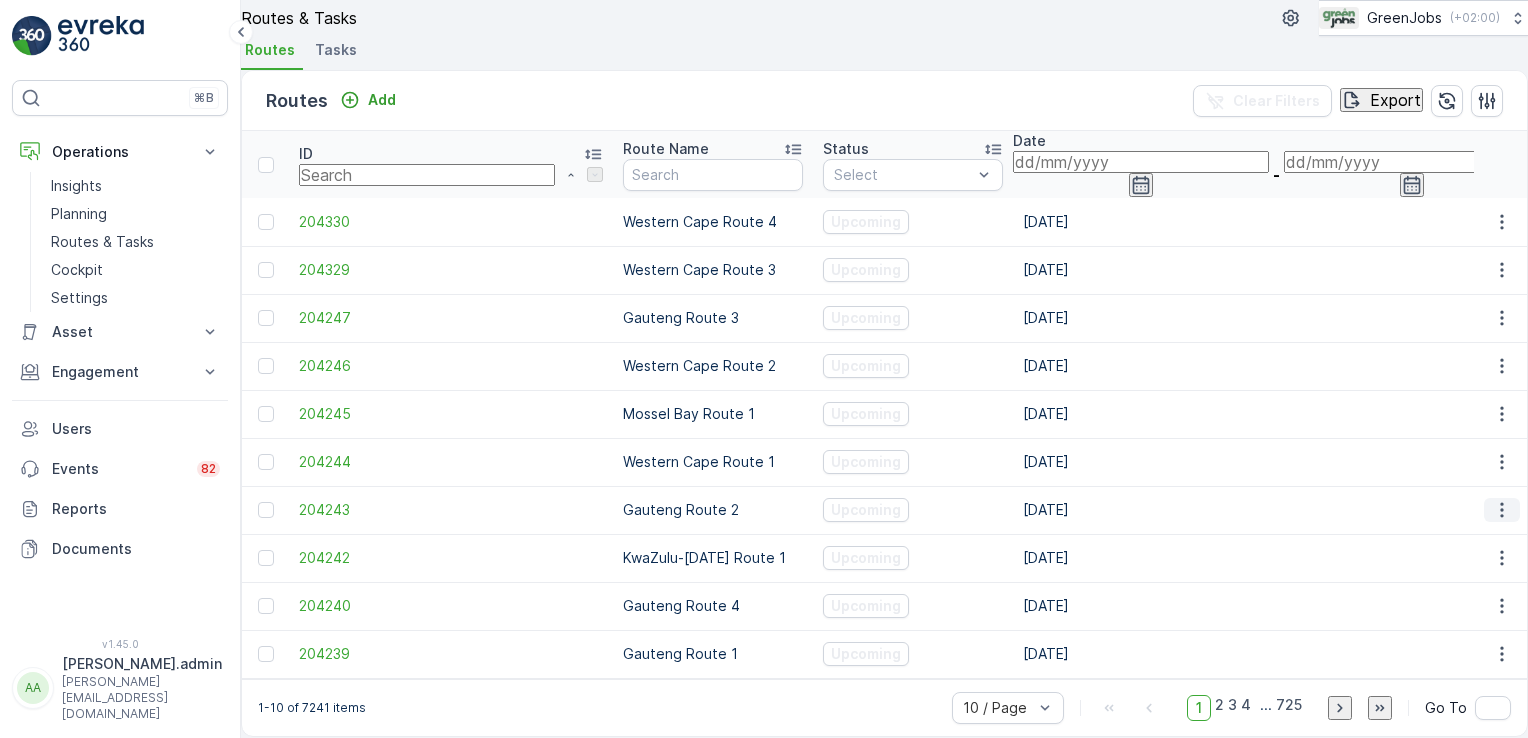 click 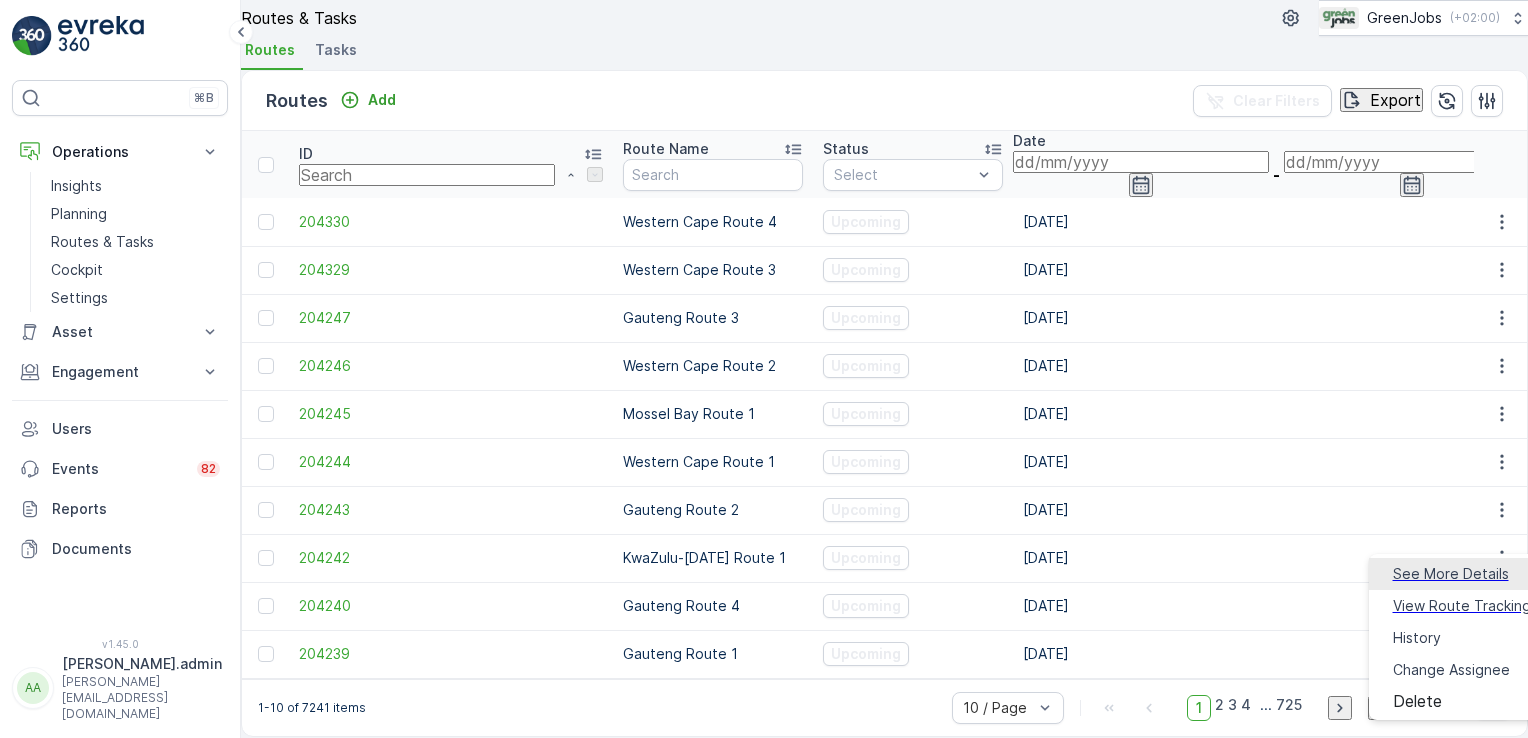click on "See More Details" at bounding box center [1451, 574] 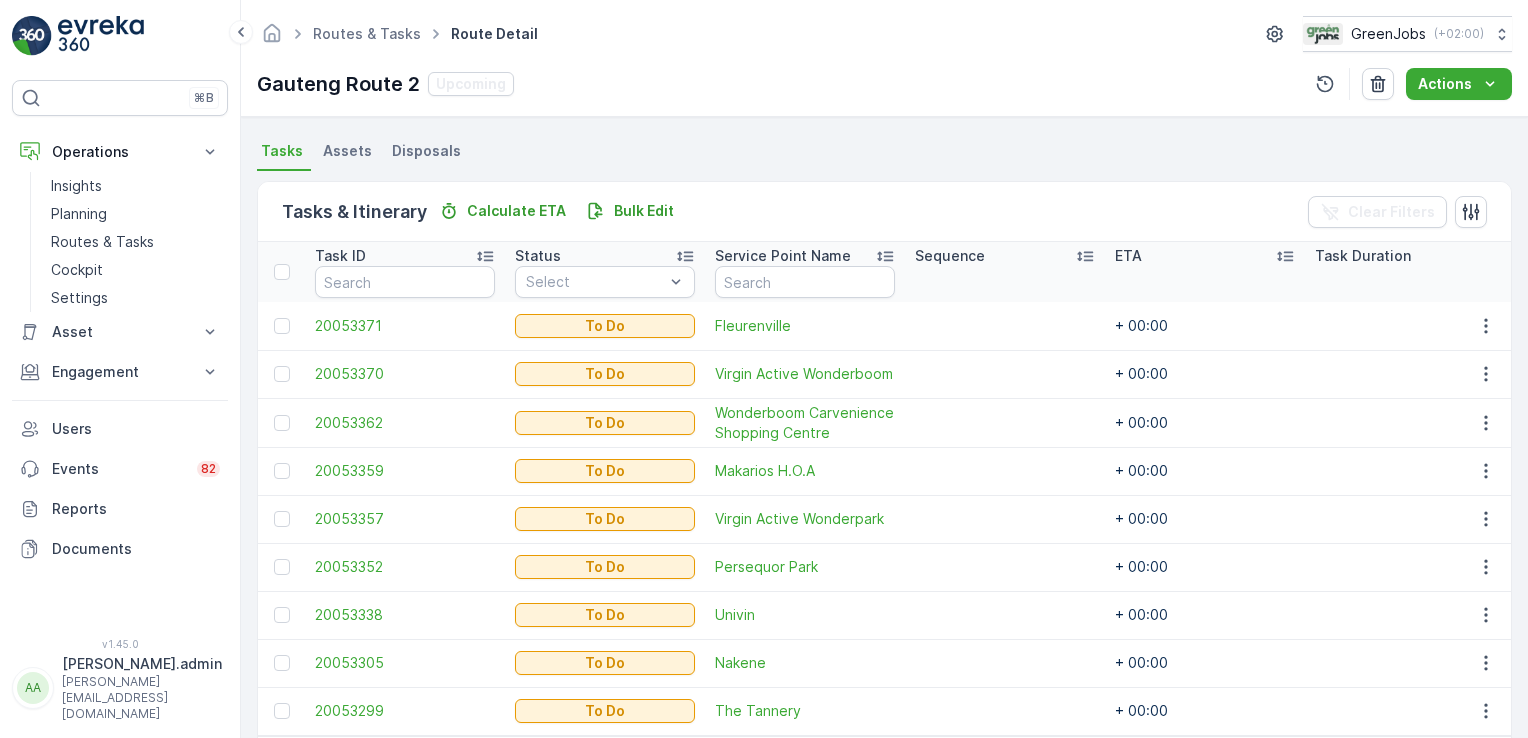 scroll, scrollTop: 508, scrollLeft: 0, axis: vertical 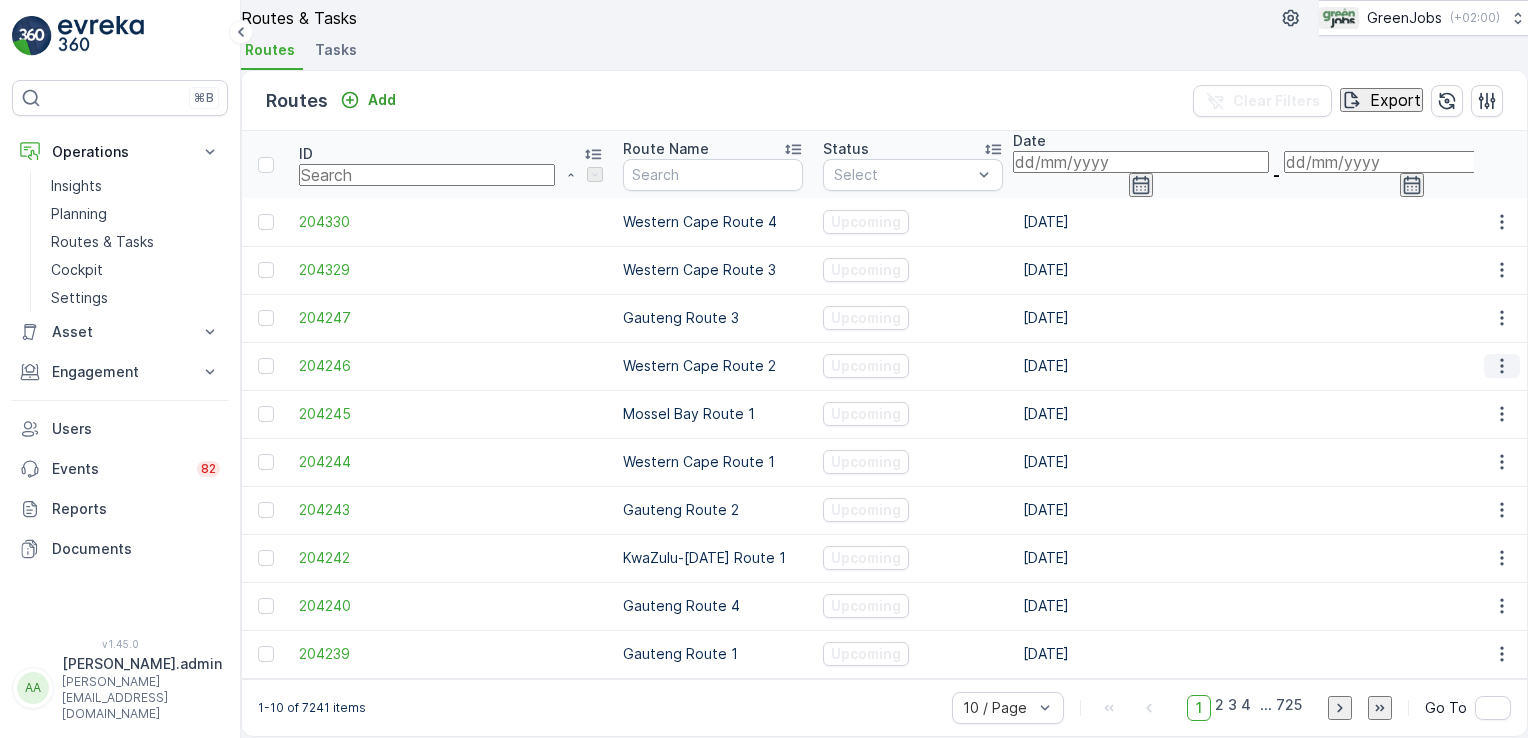 click 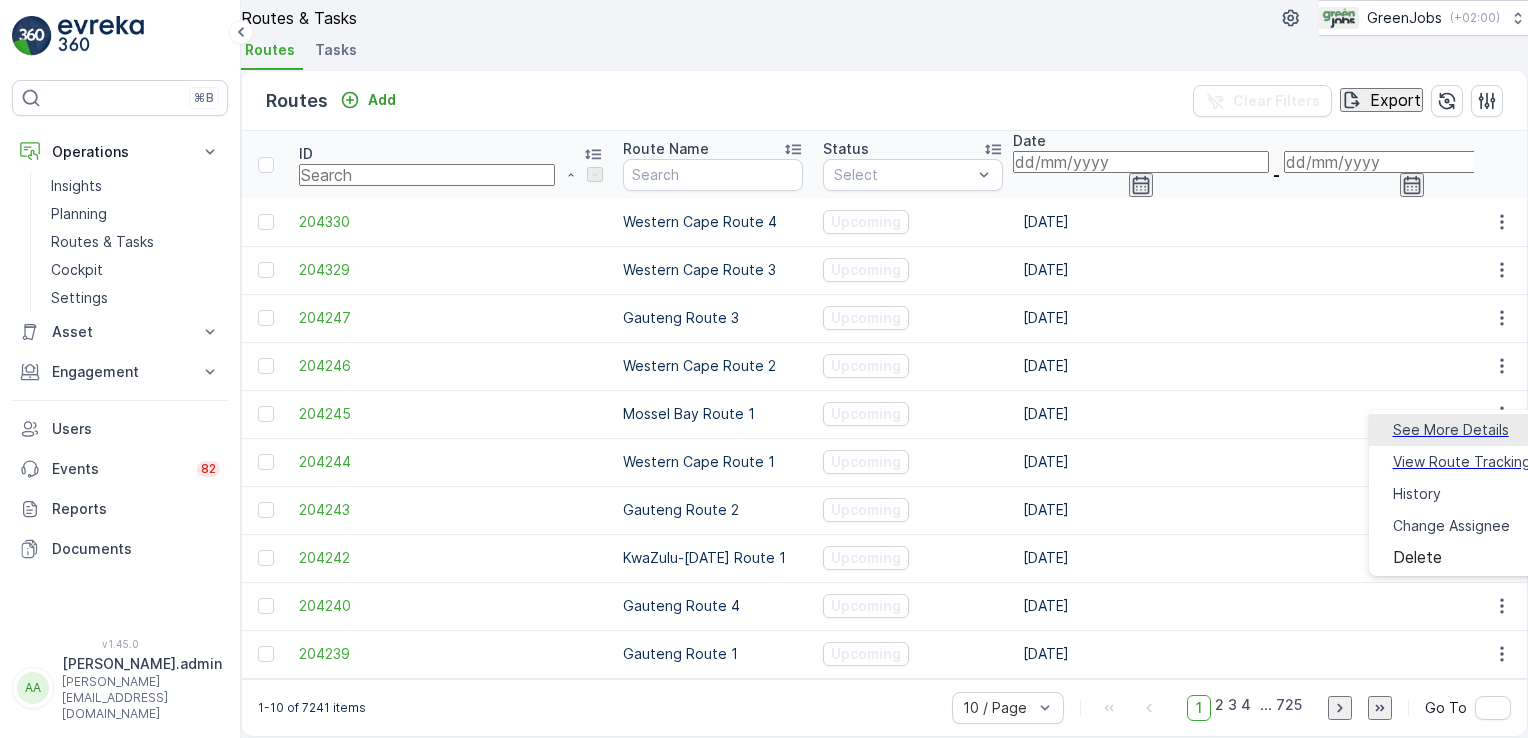 click on "See More Details" at bounding box center [1451, 430] 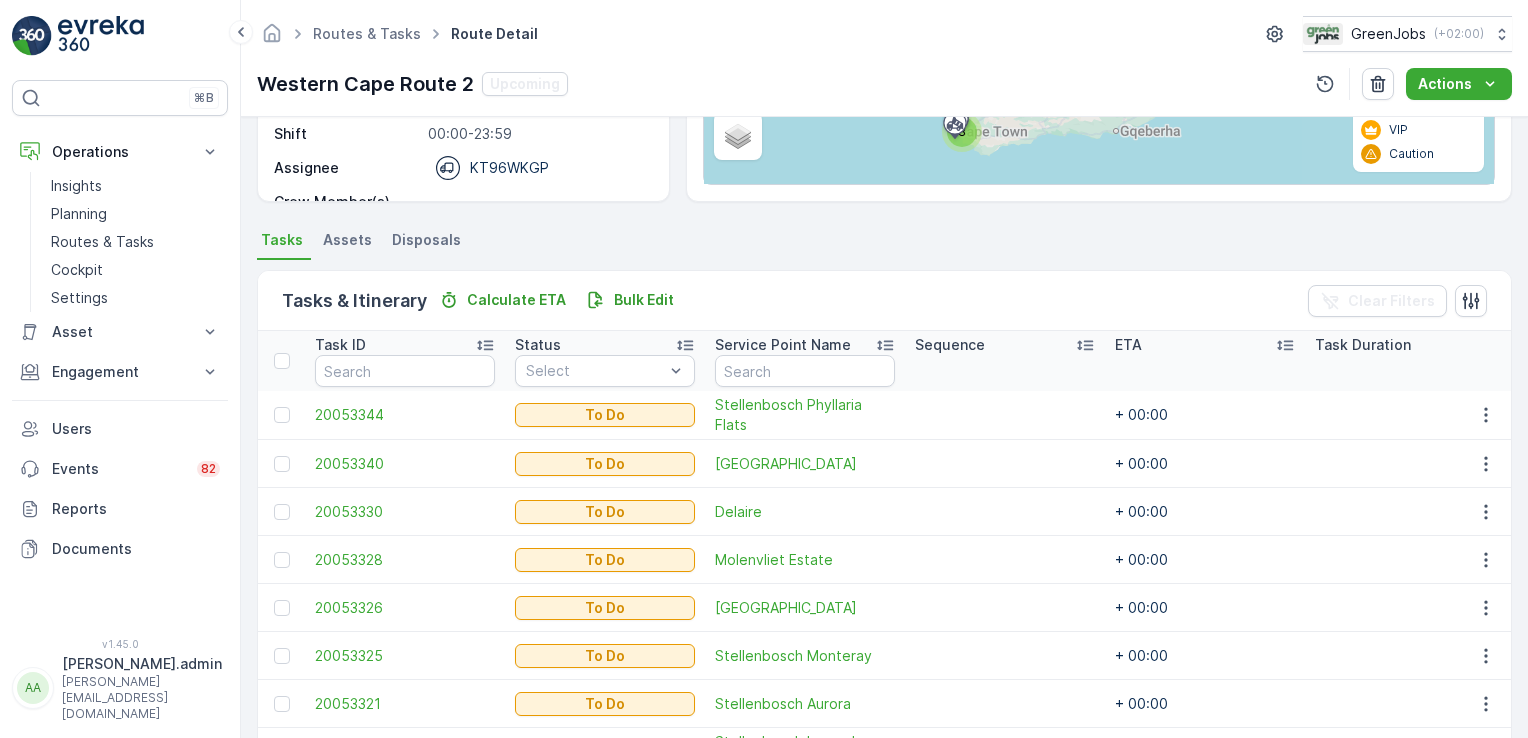 scroll, scrollTop: 460, scrollLeft: 0, axis: vertical 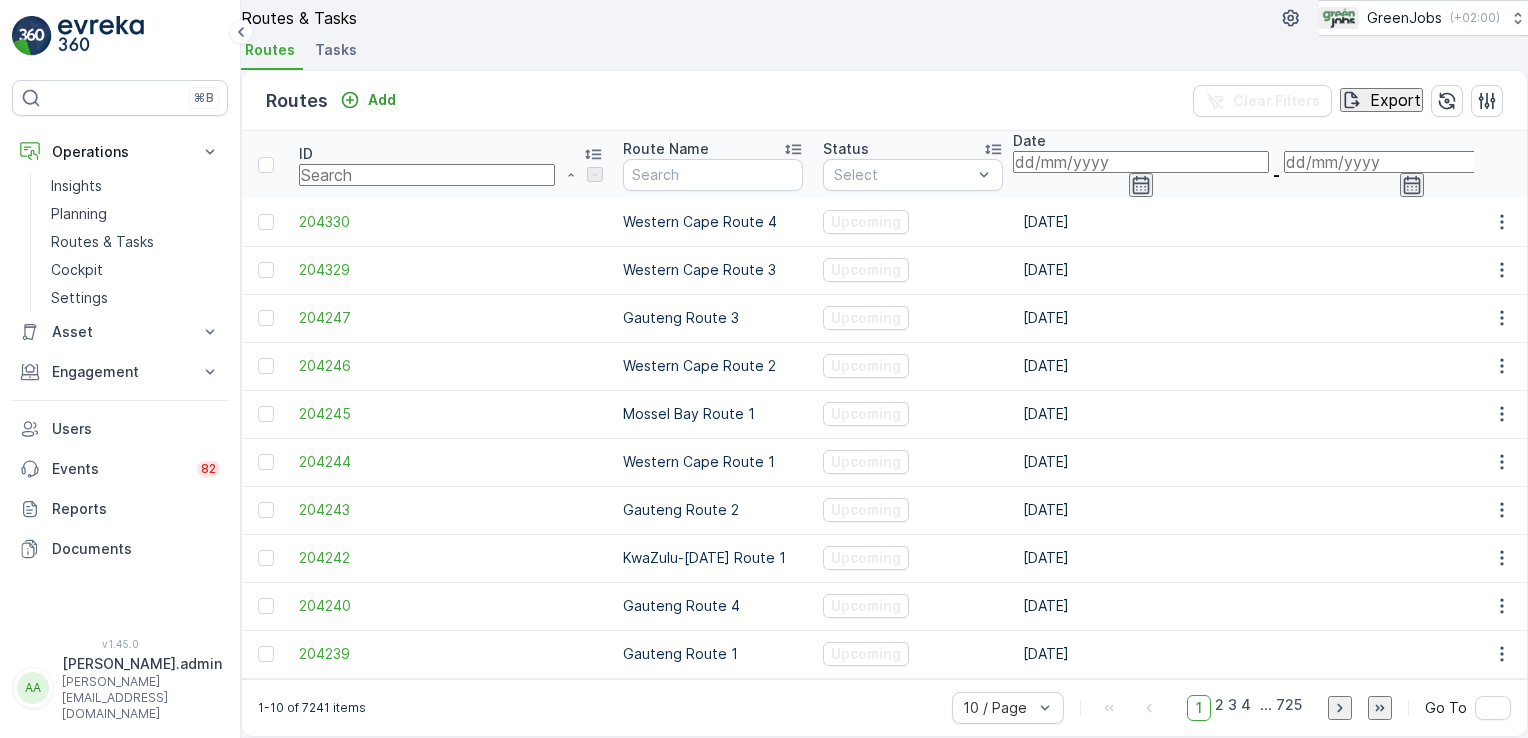 click at bounding box center [1141, 162] 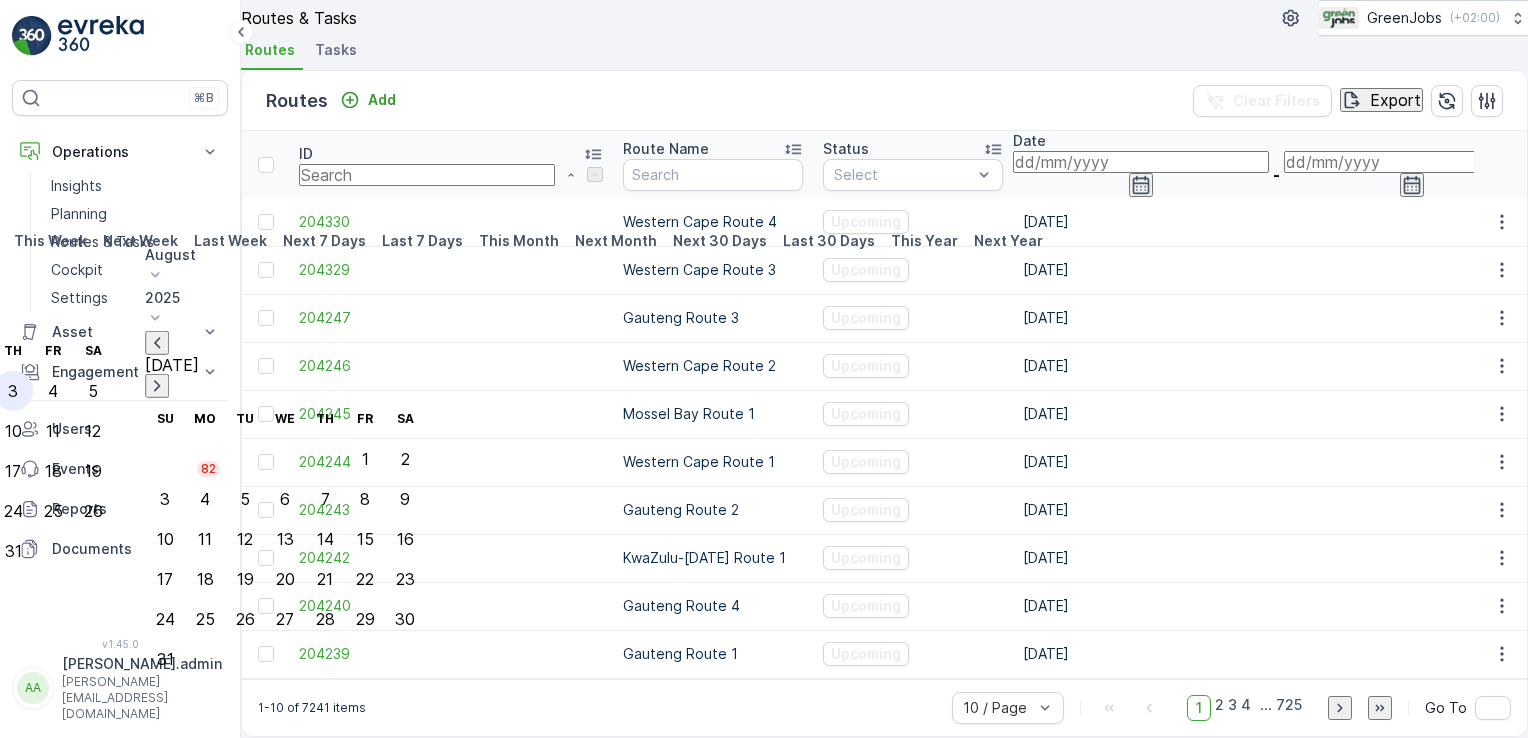 click on "3" at bounding box center [13, 391] 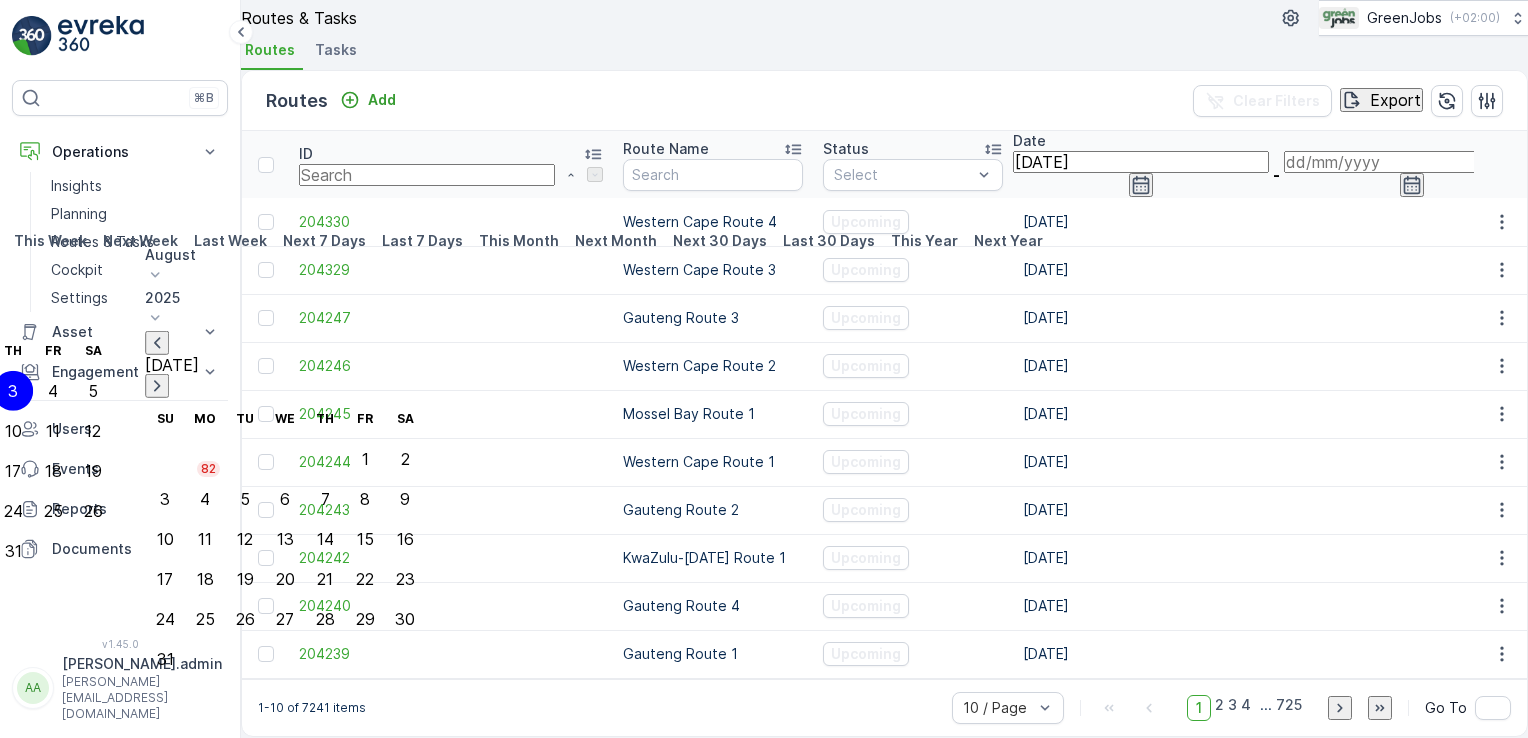 click on "3" at bounding box center [13, 391] 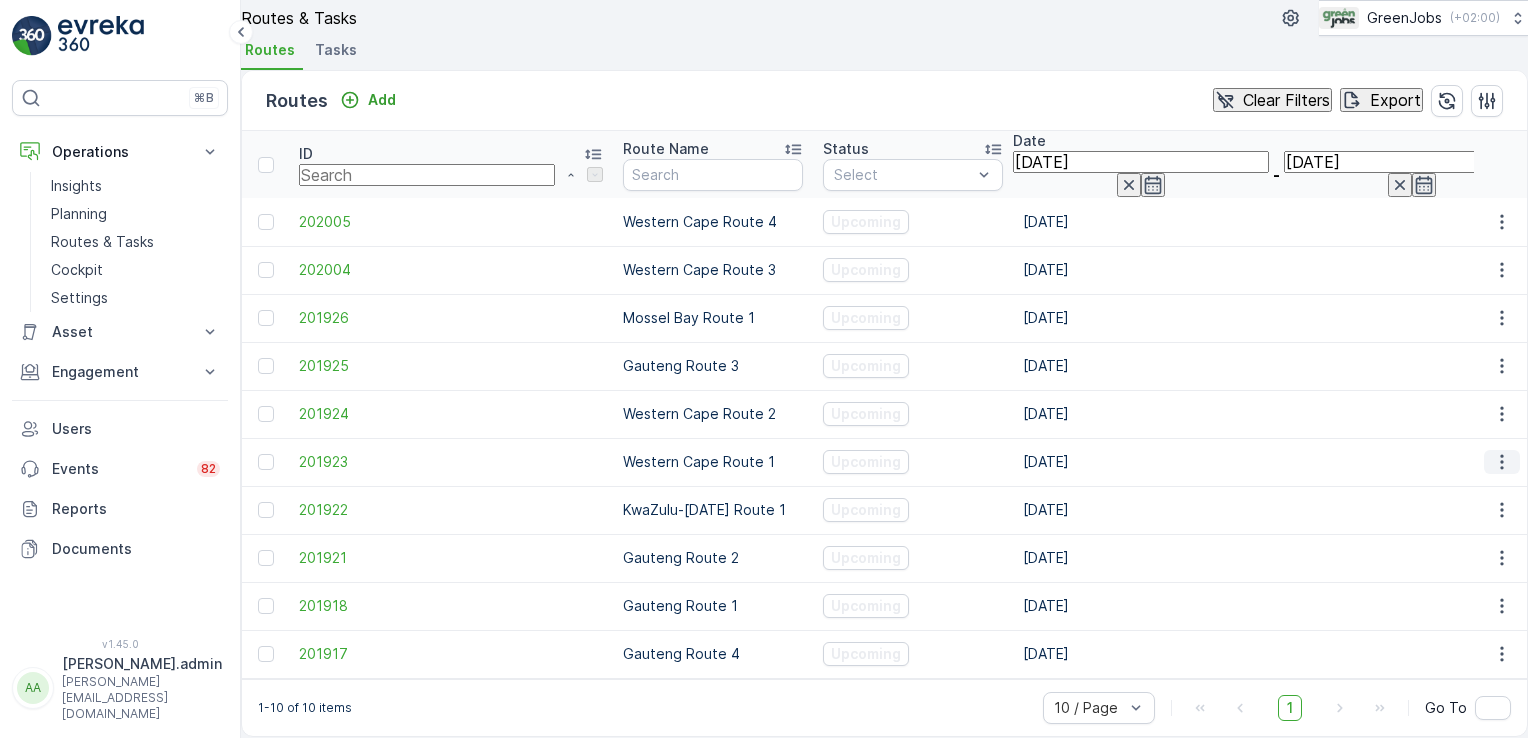 click 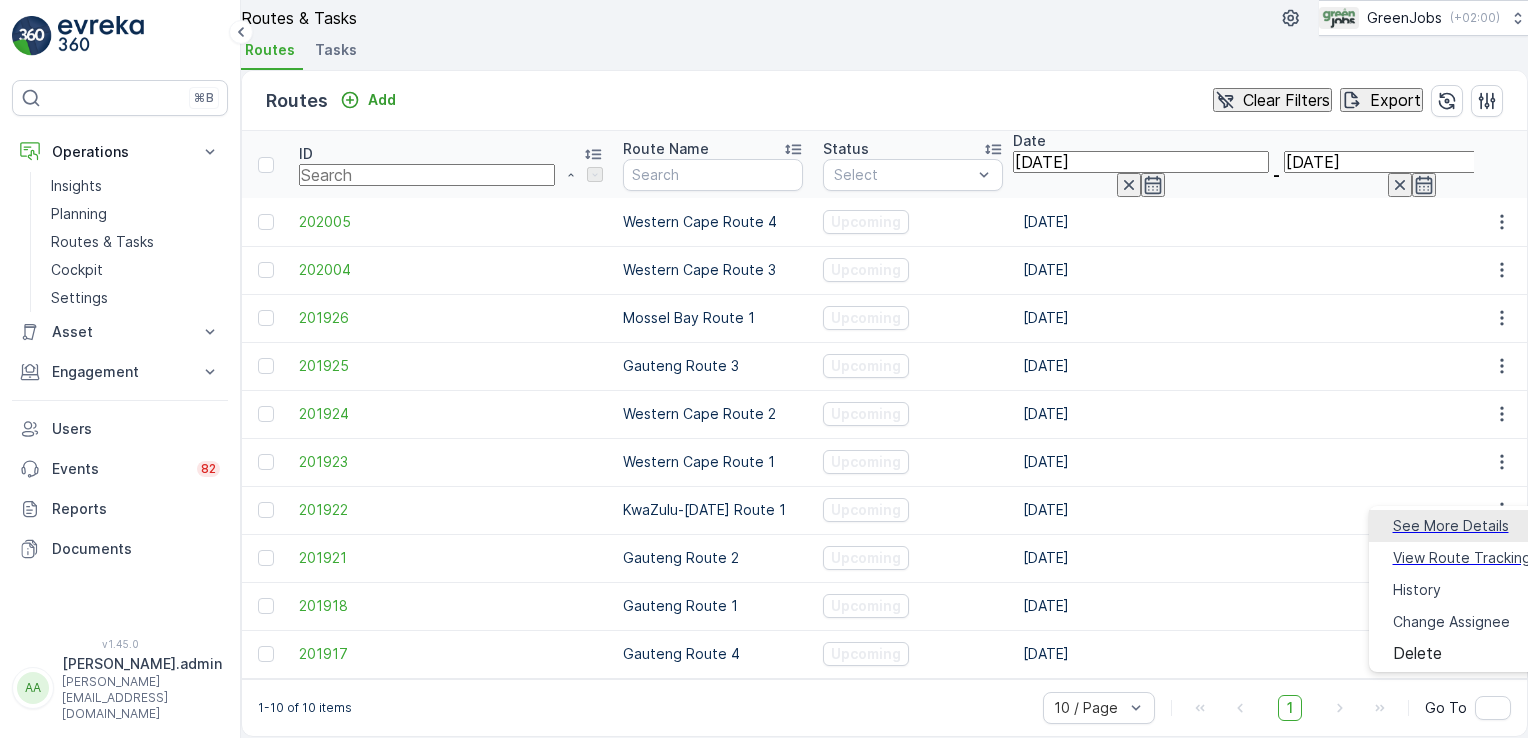 click on "See More Details" at bounding box center [1451, 526] 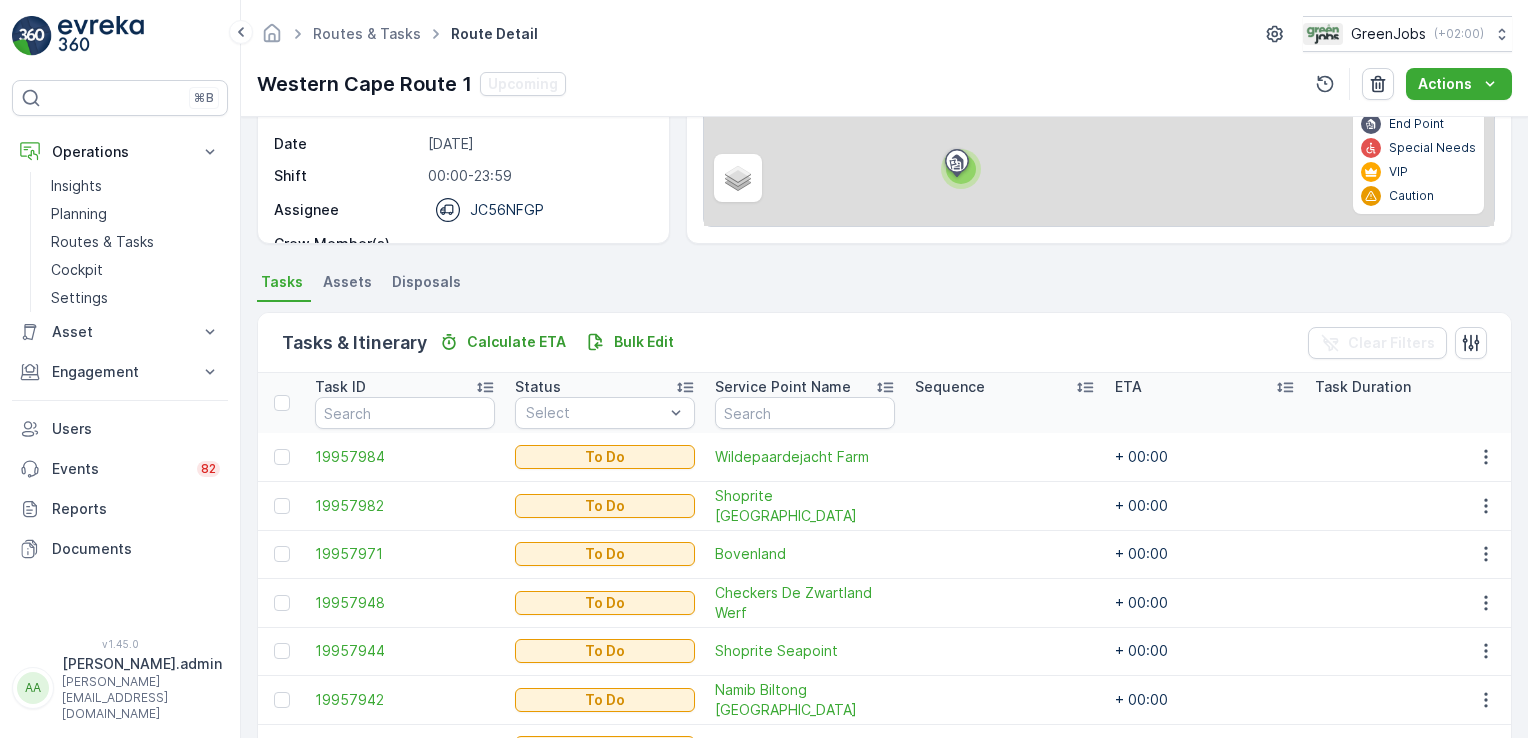 scroll, scrollTop: 412, scrollLeft: 0, axis: vertical 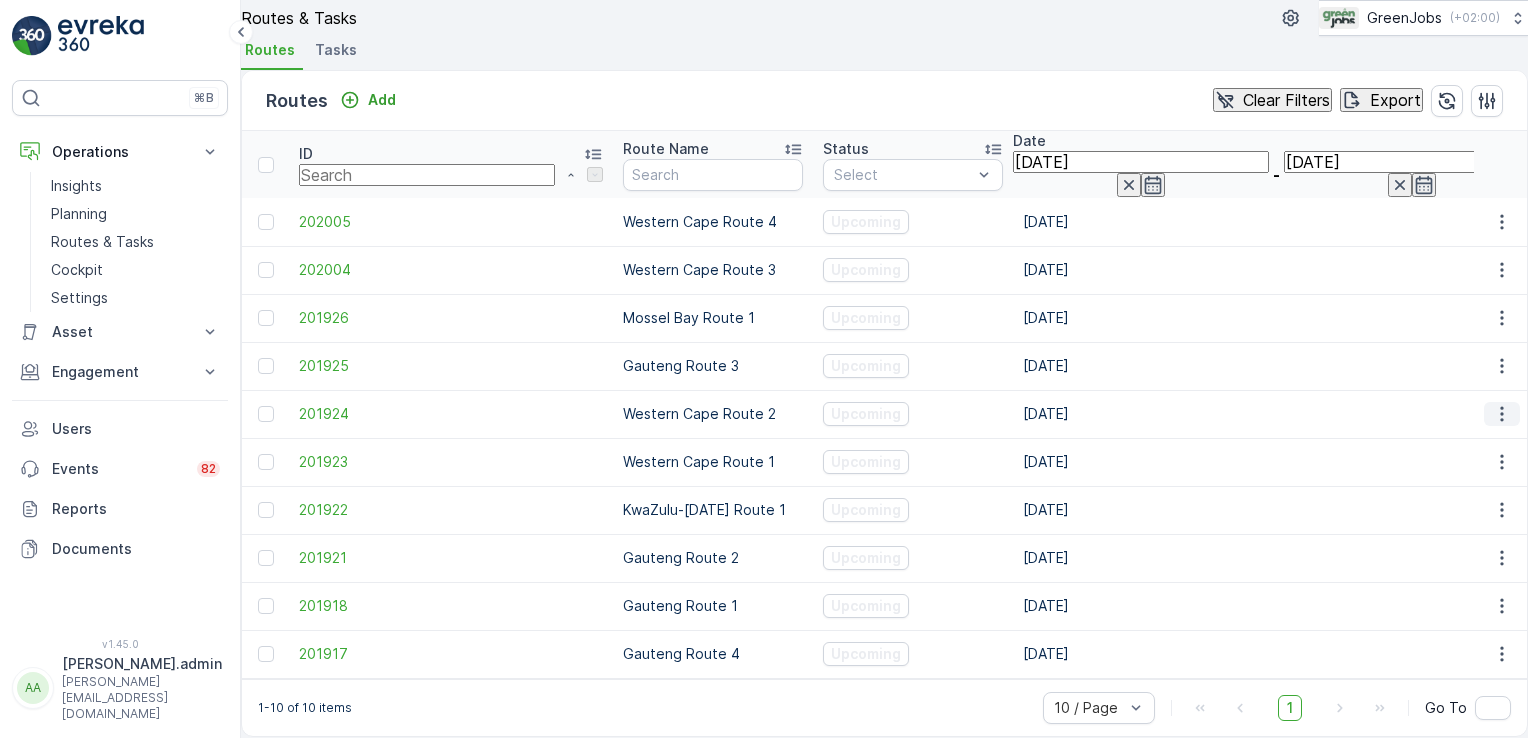 click 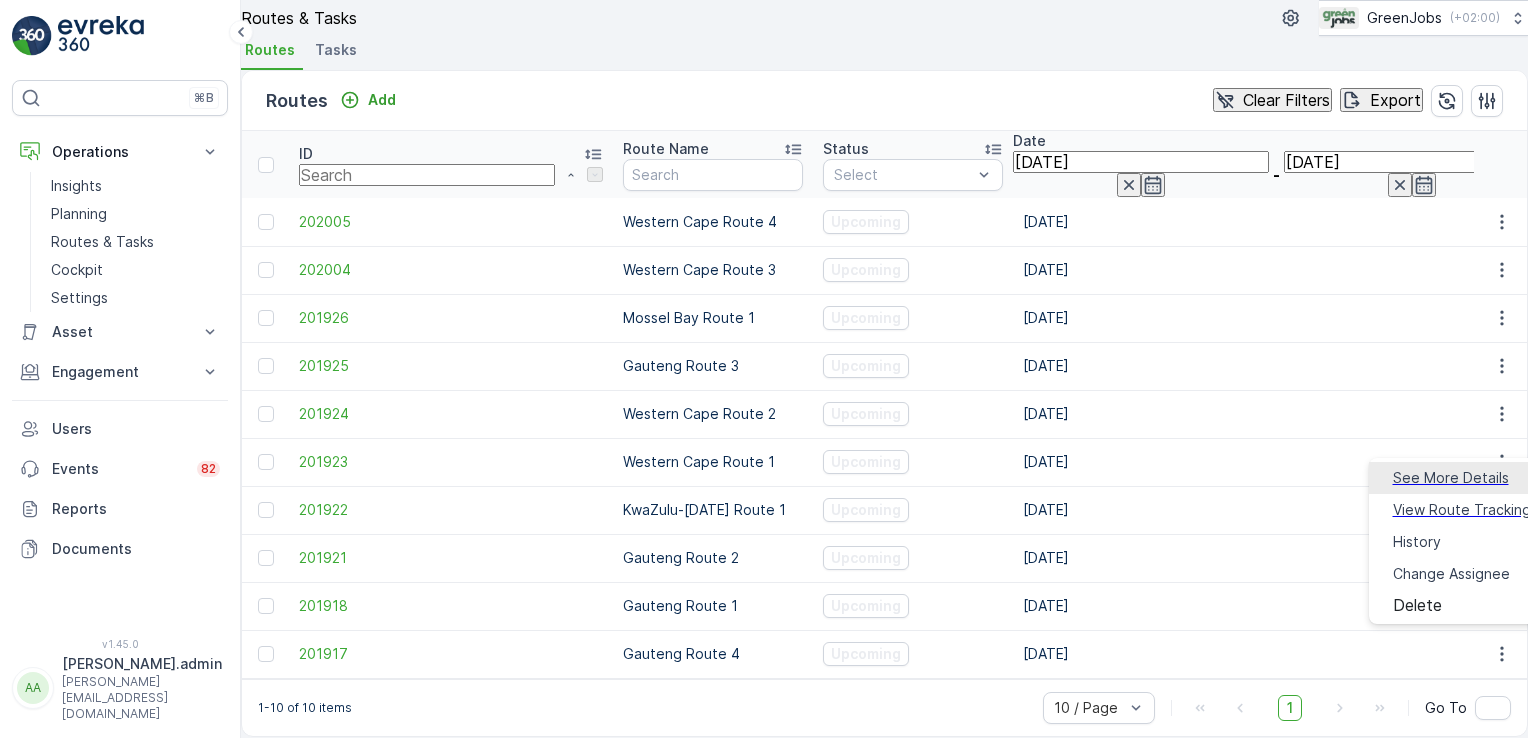 click on "See More Details" at bounding box center [1451, 478] 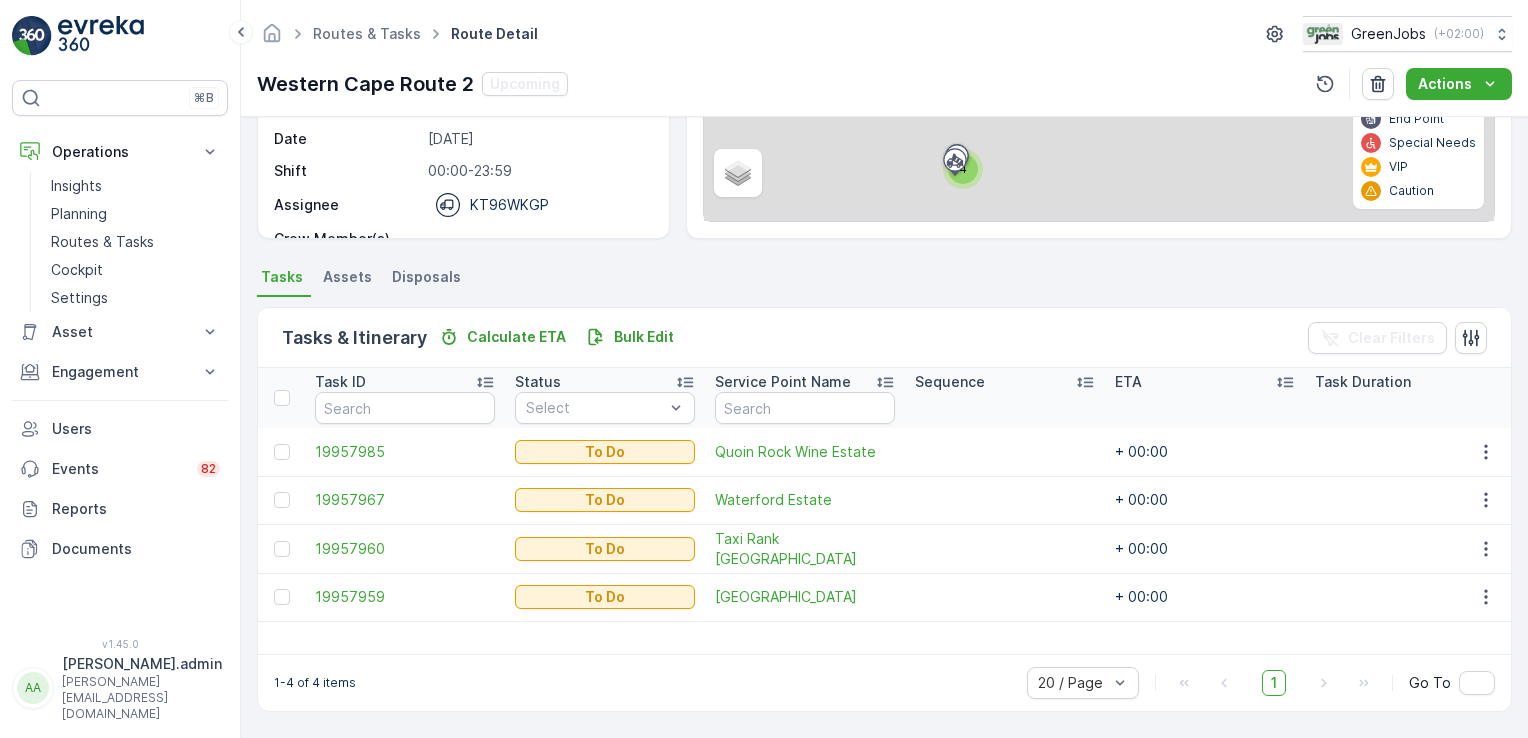 scroll, scrollTop: 292, scrollLeft: 0, axis: vertical 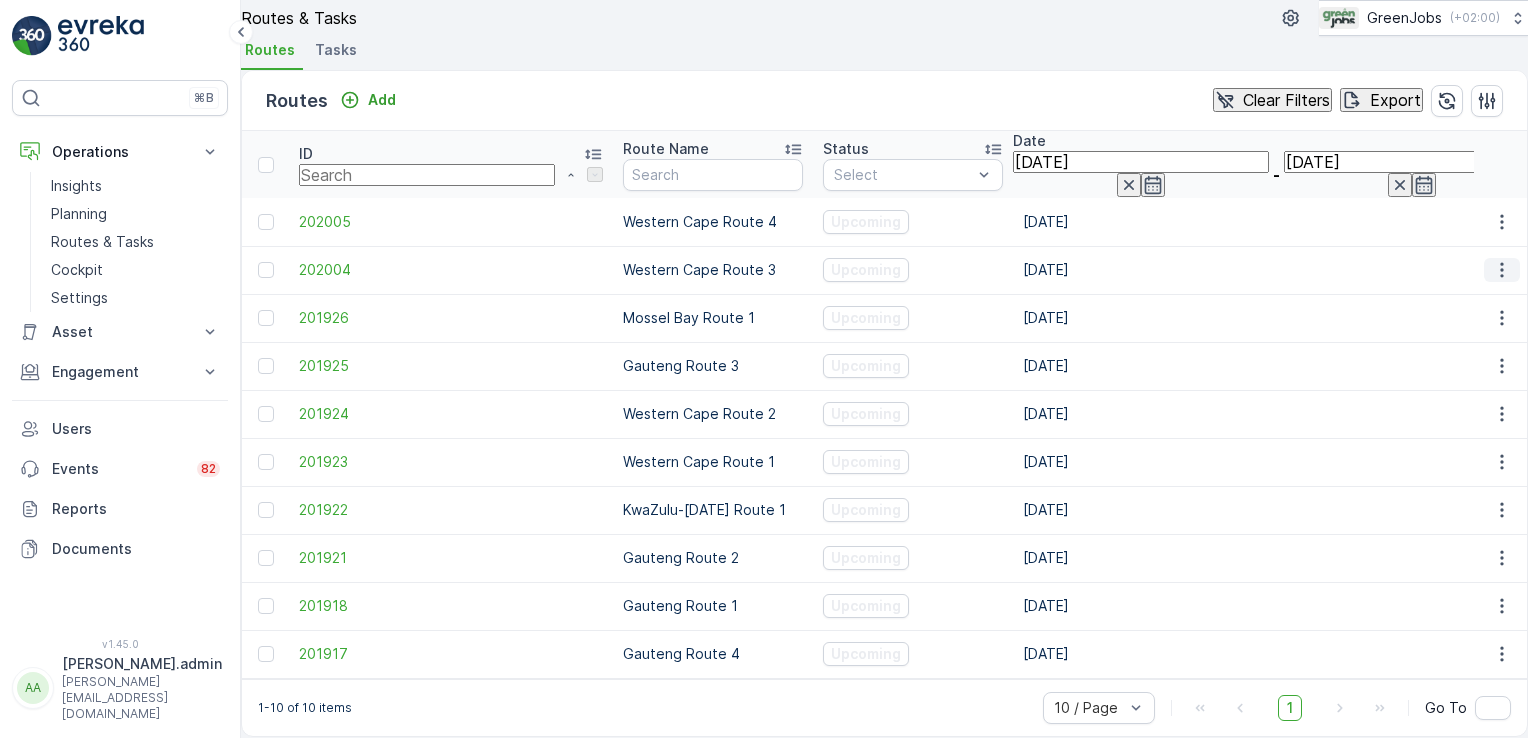 click 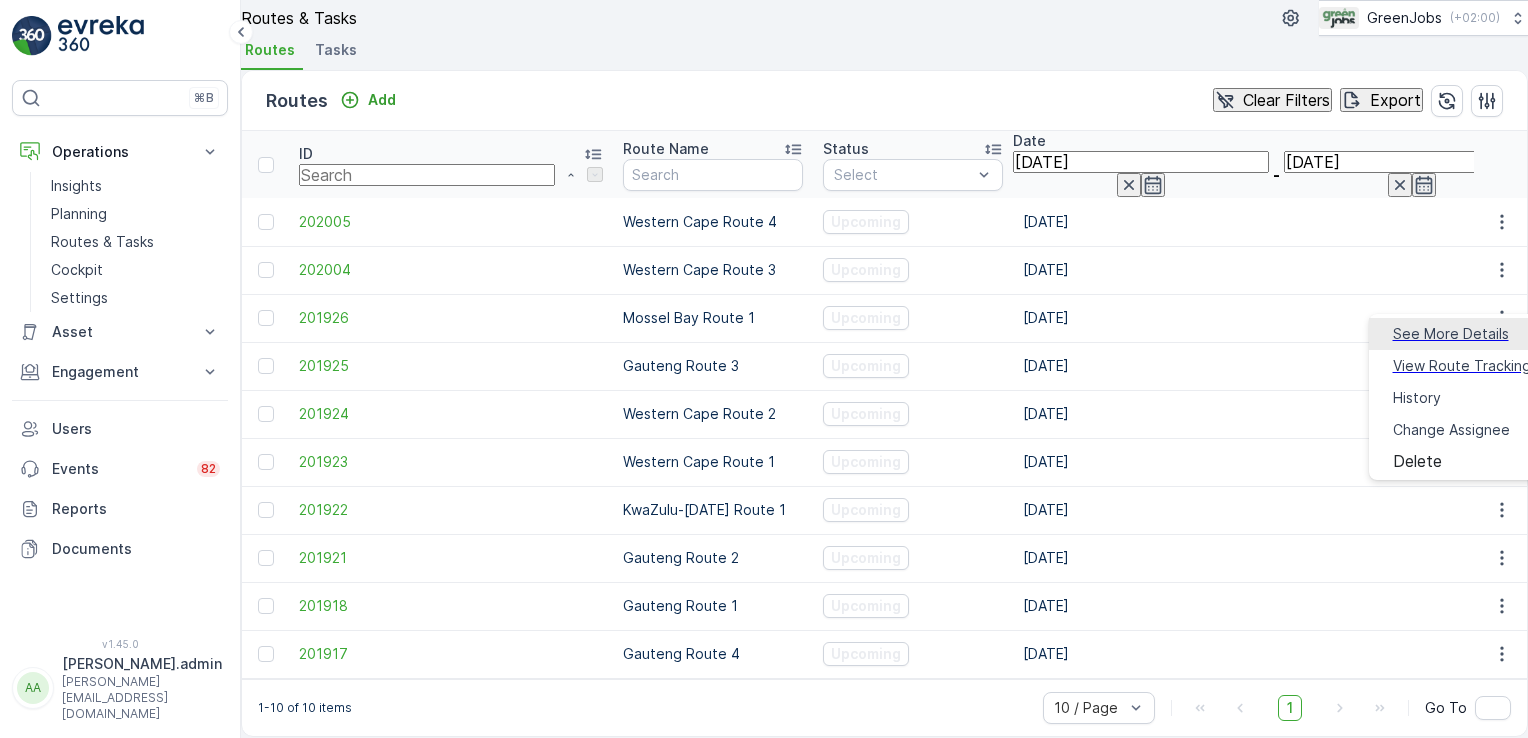 click on "See More Details" at bounding box center [1451, 334] 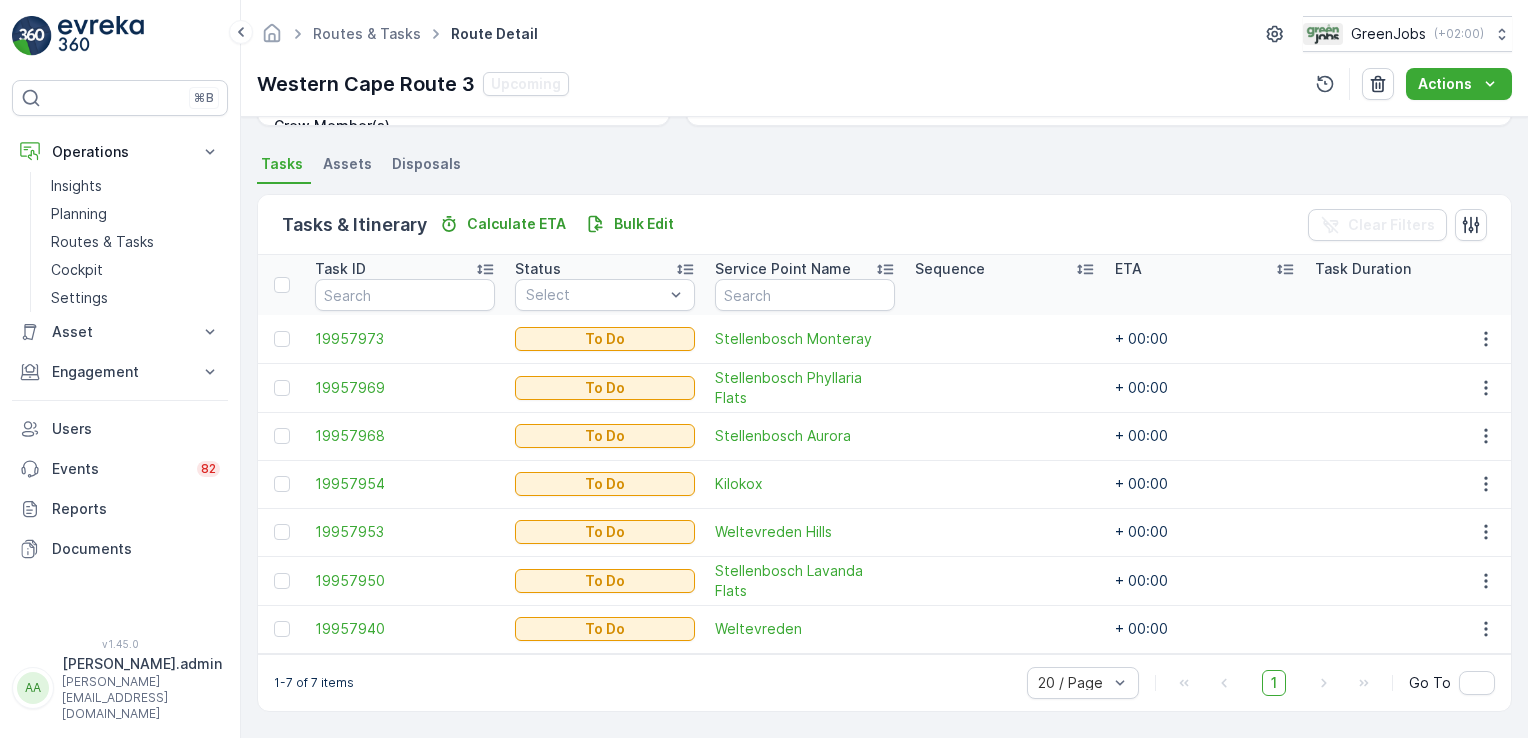 scroll, scrollTop: 413, scrollLeft: 0, axis: vertical 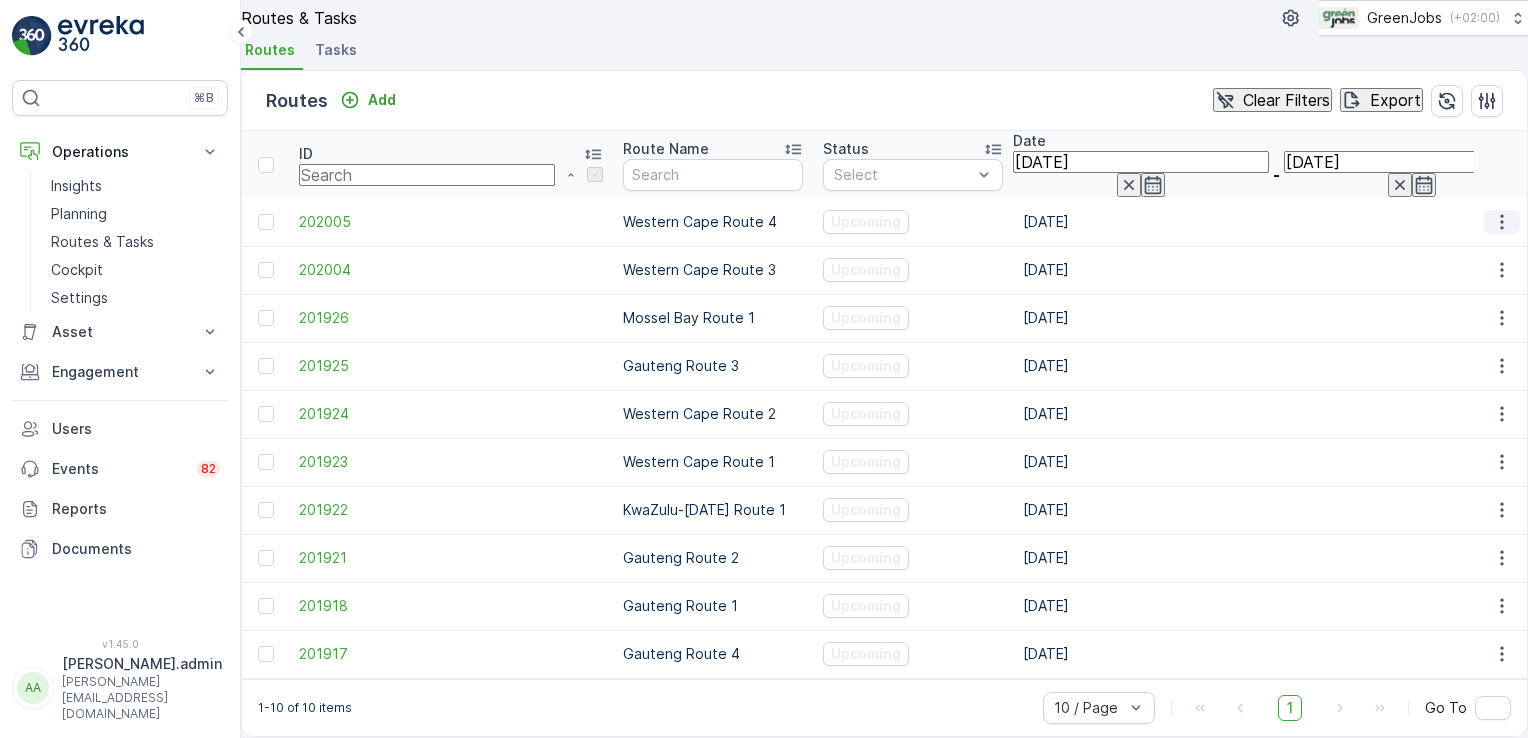 click 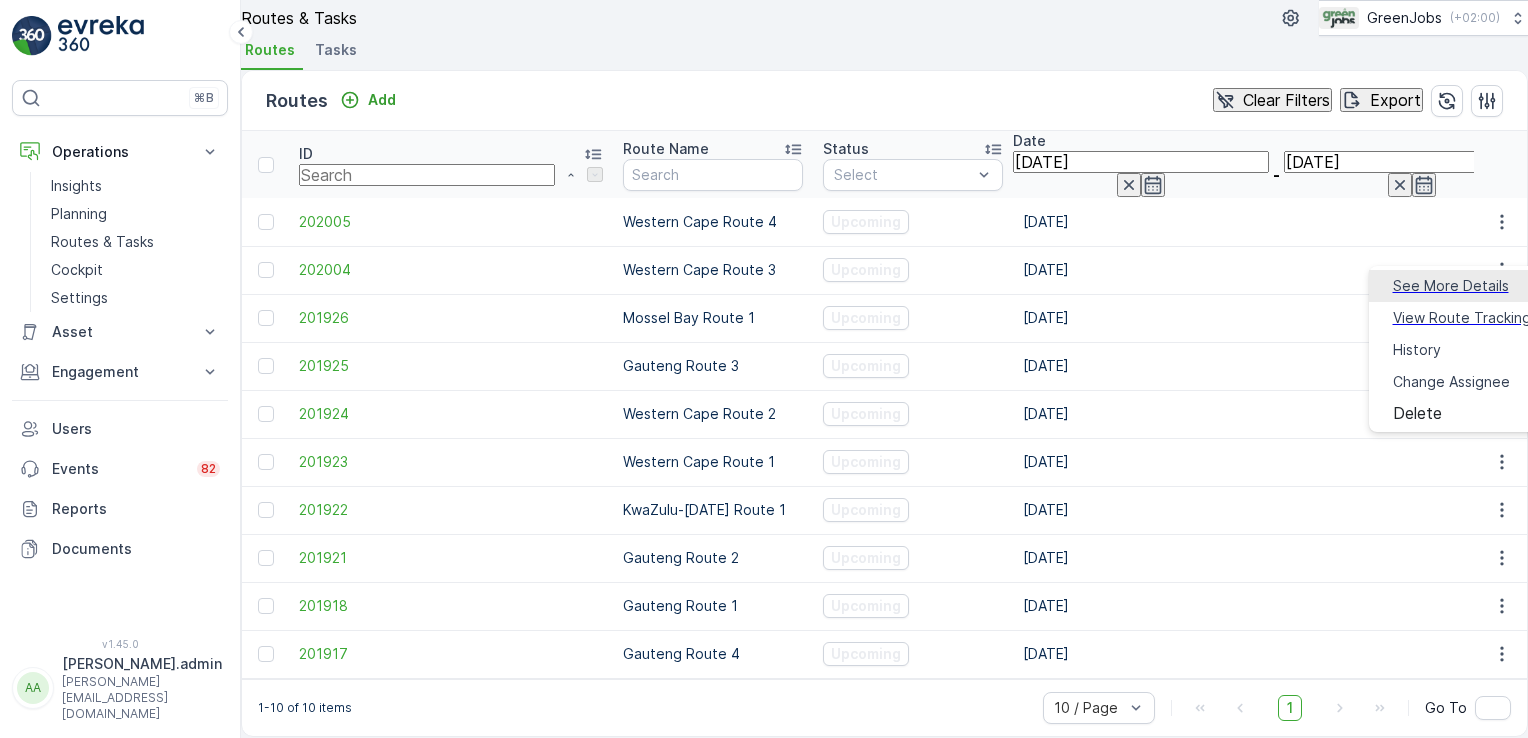 click on "See More Details" at bounding box center (1451, 286) 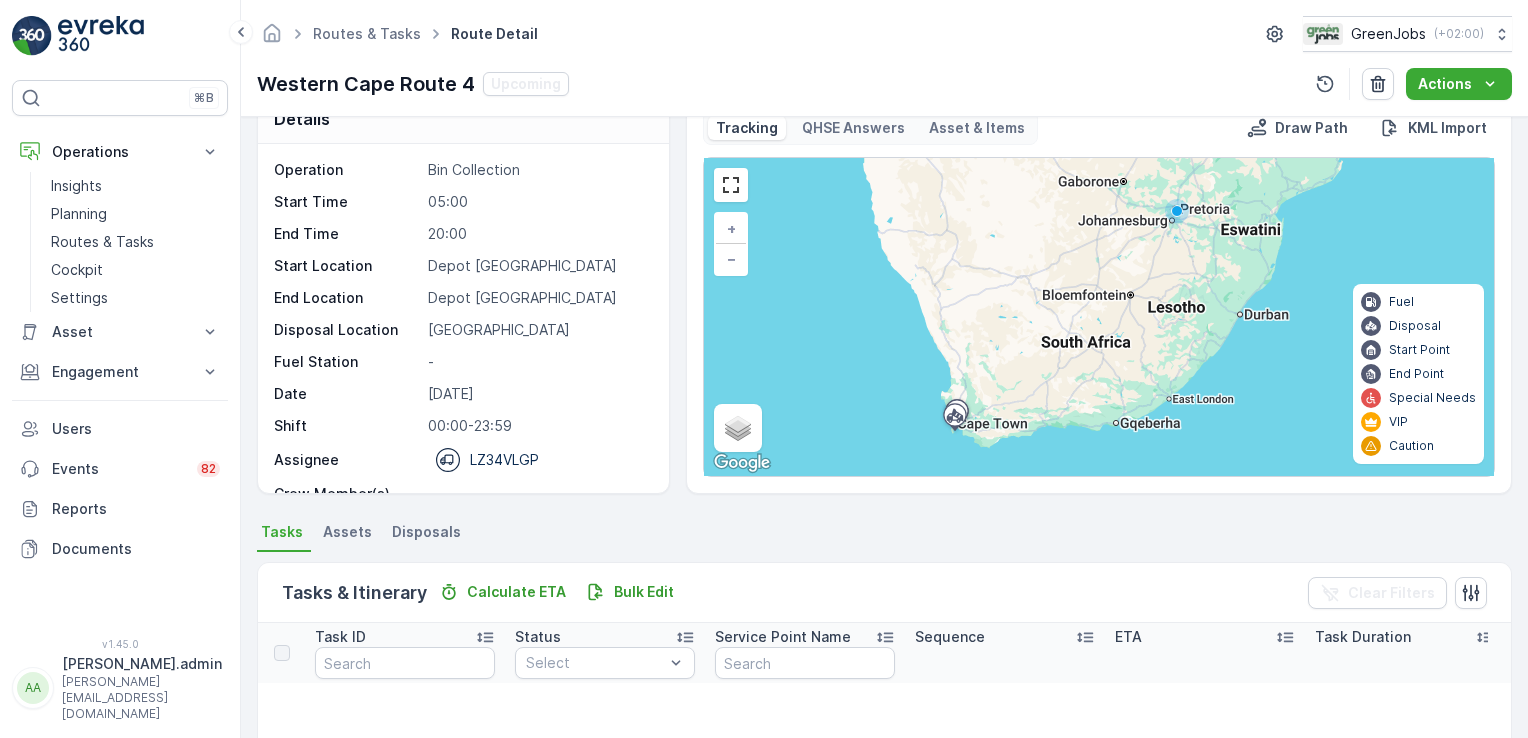 scroll, scrollTop: 1, scrollLeft: 0, axis: vertical 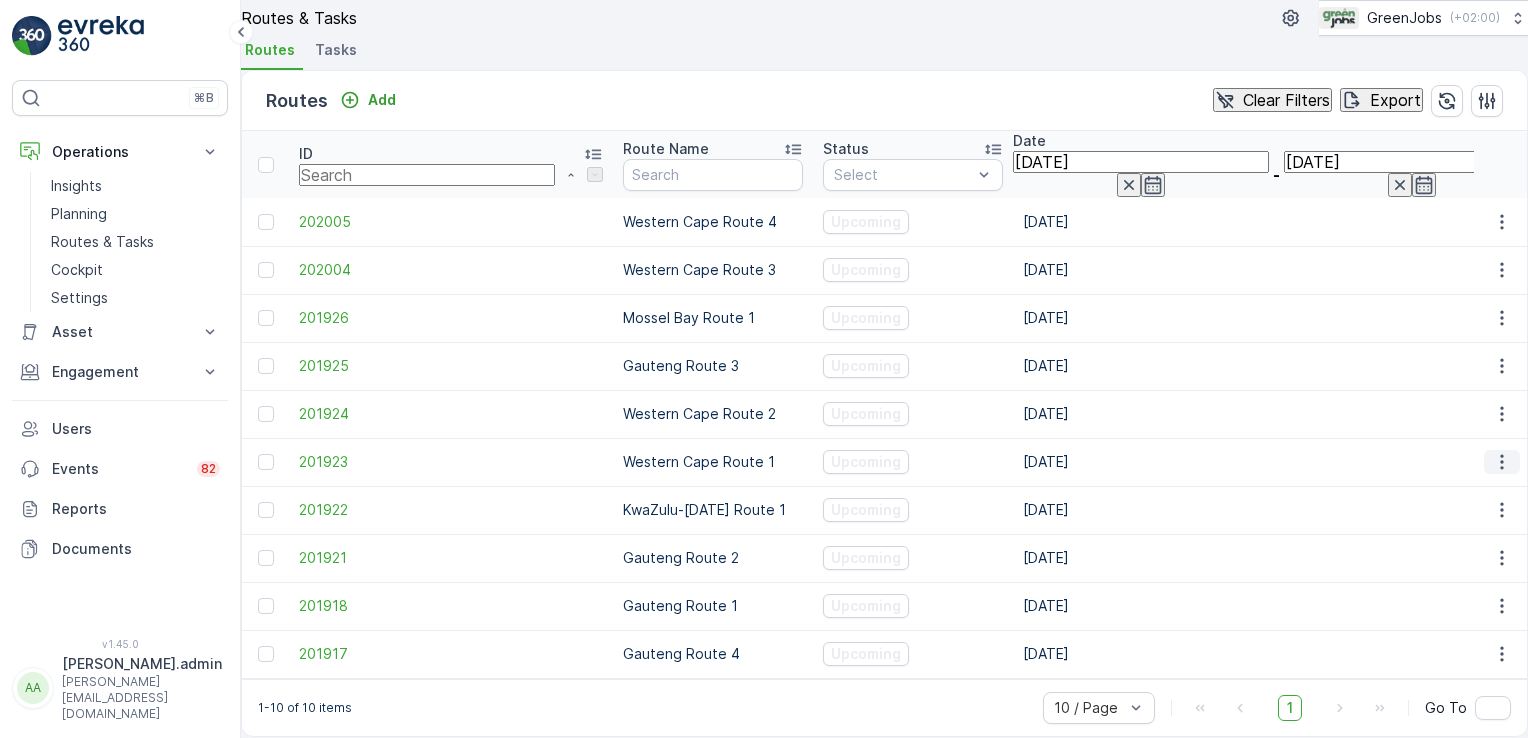 click 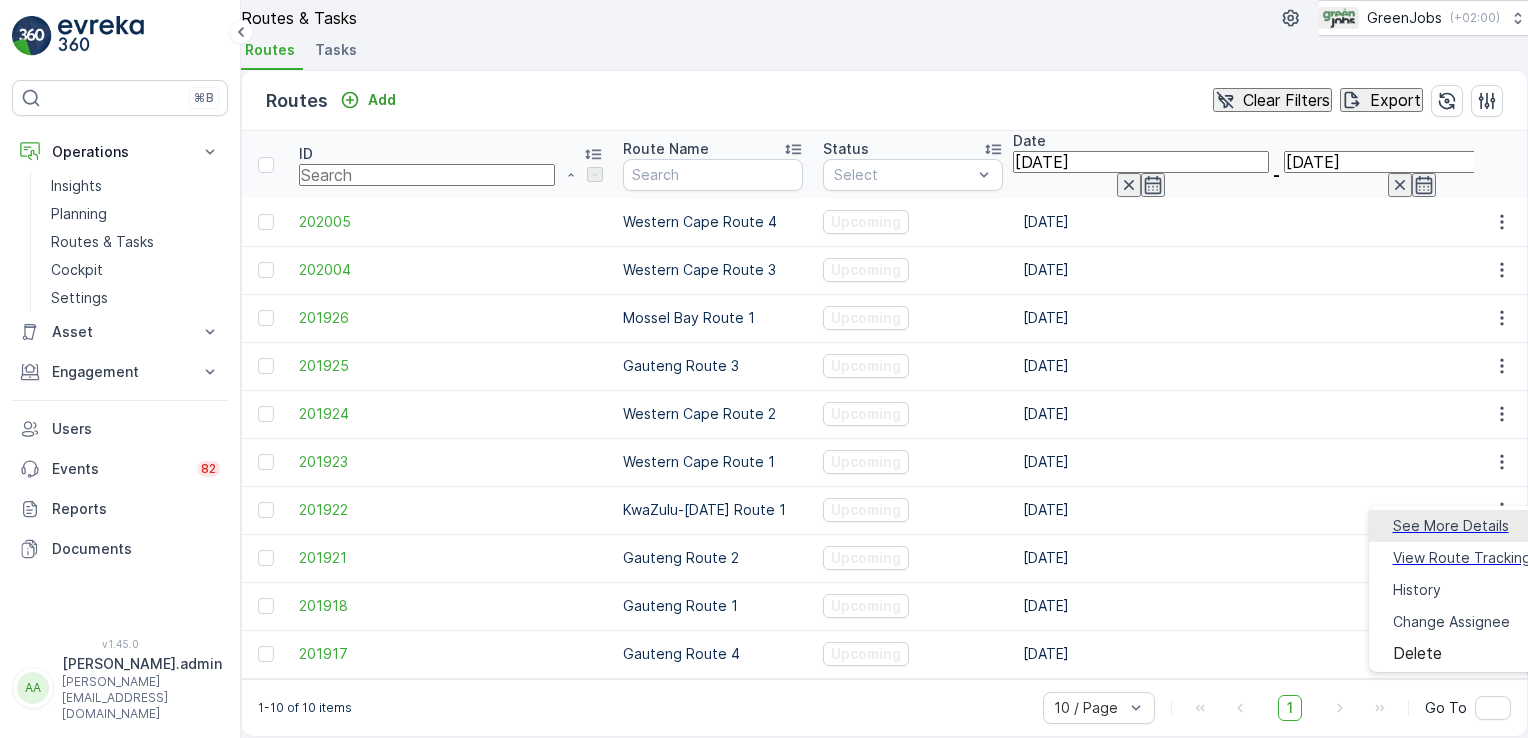 click on "See More Details" at bounding box center [1451, 526] 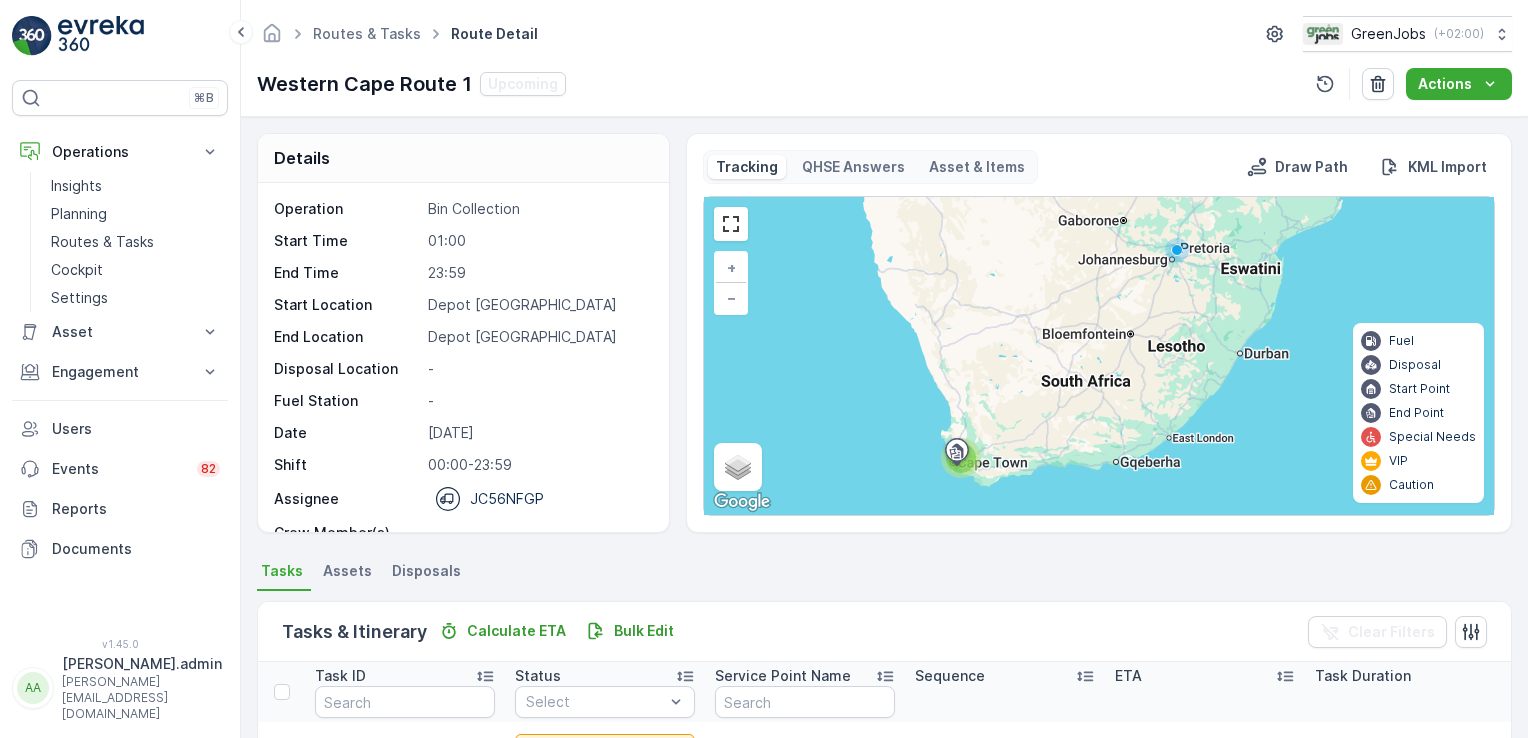 scroll, scrollTop: 412, scrollLeft: 0, axis: vertical 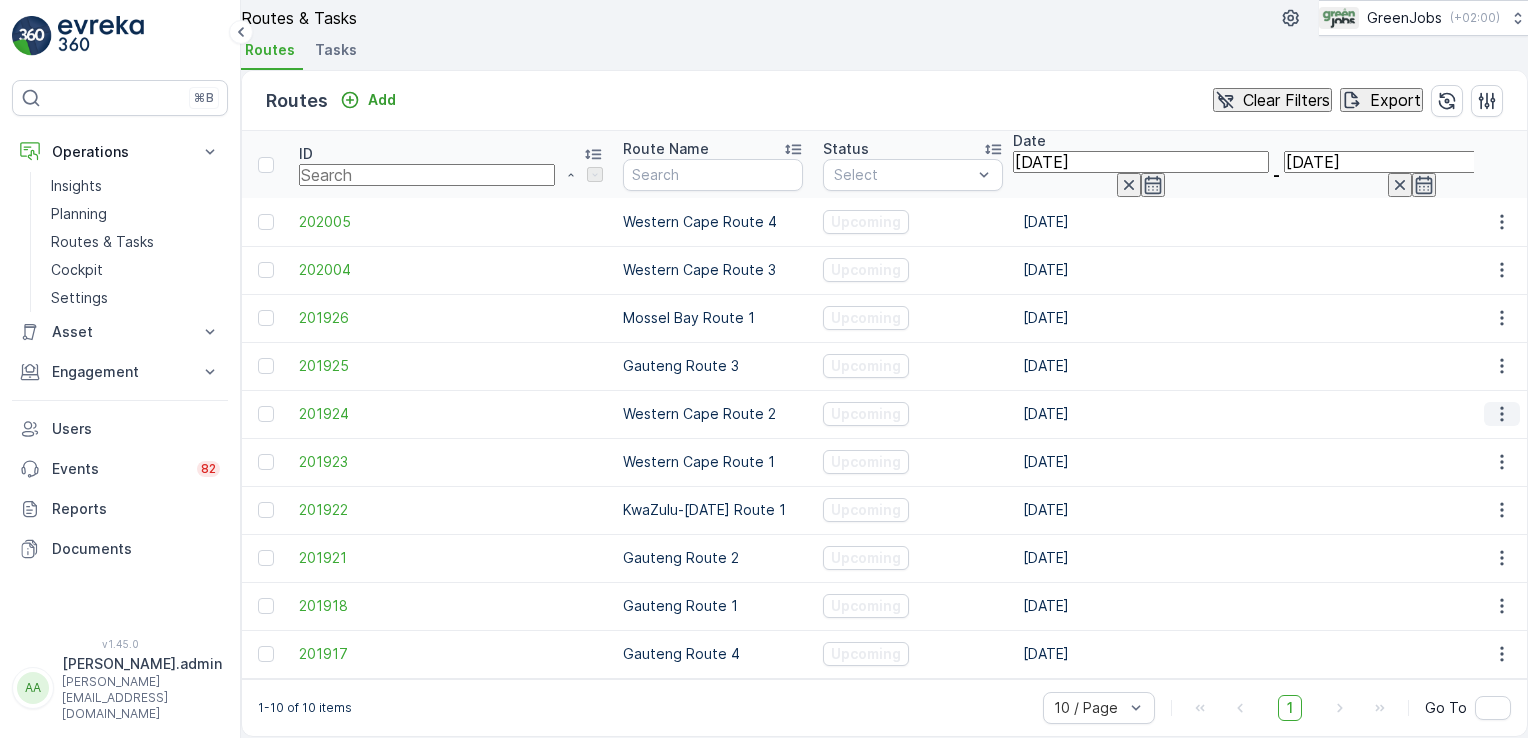 click 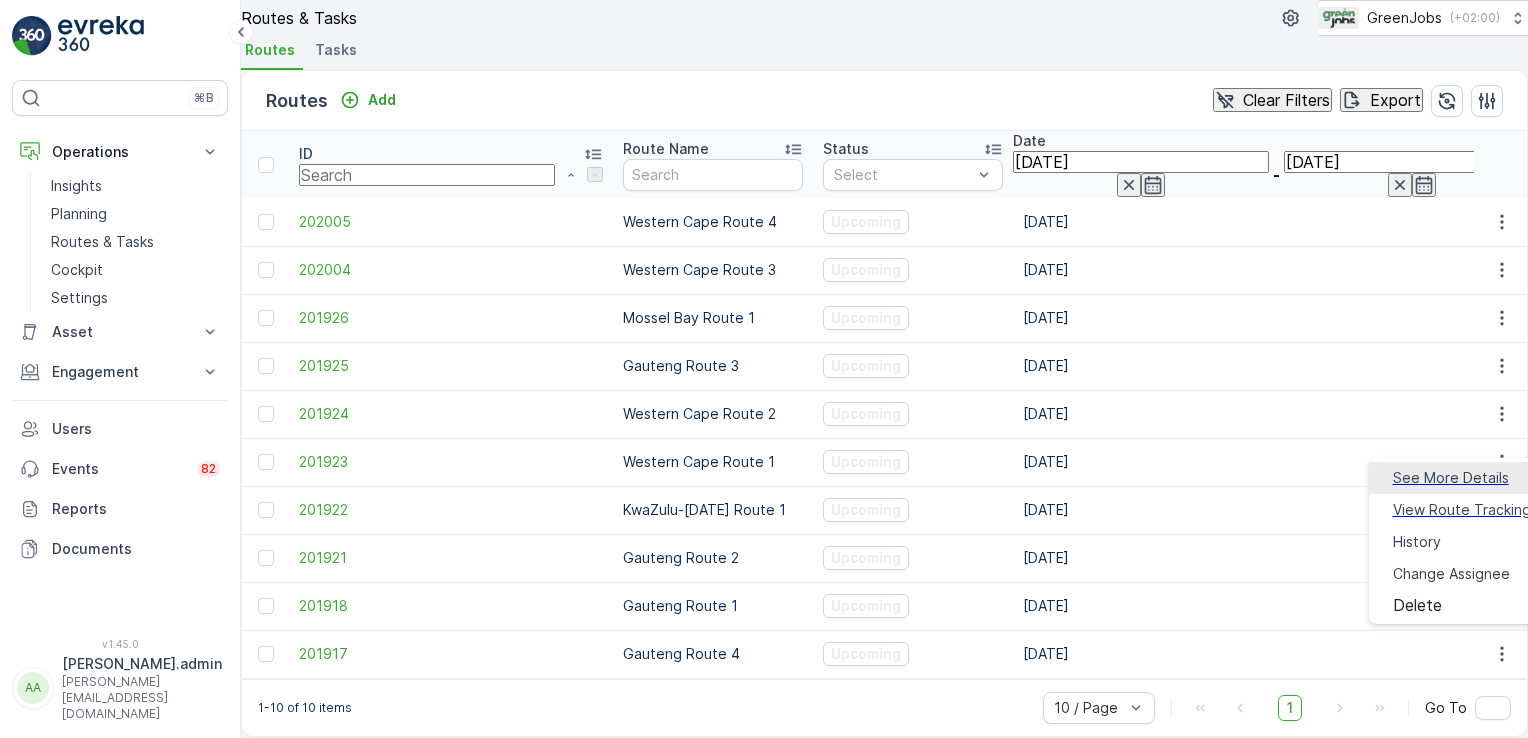 click on "See More Details" at bounding box center [1451, 478] 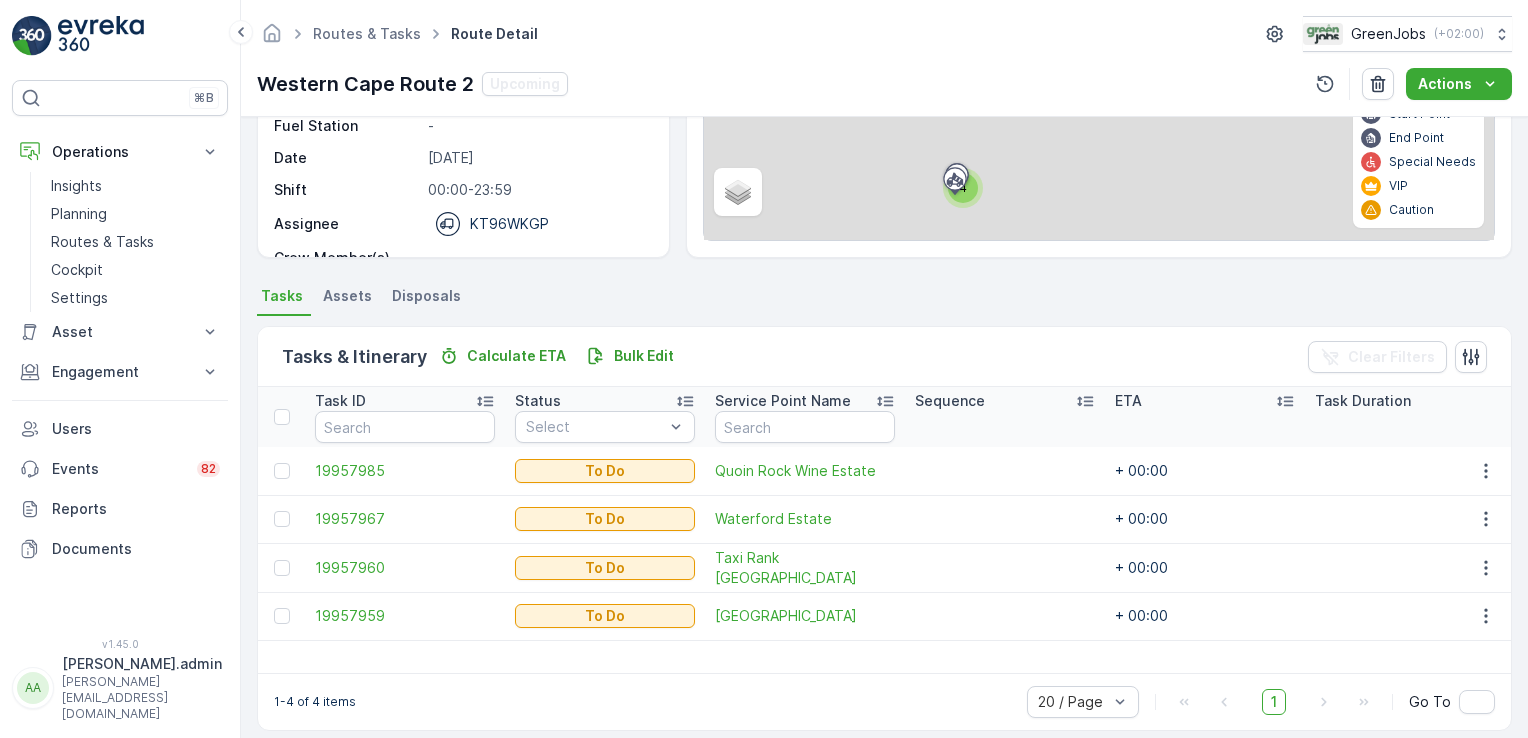 scroll, scrollTop: 292, scrollLeft: 0, axis: vertical 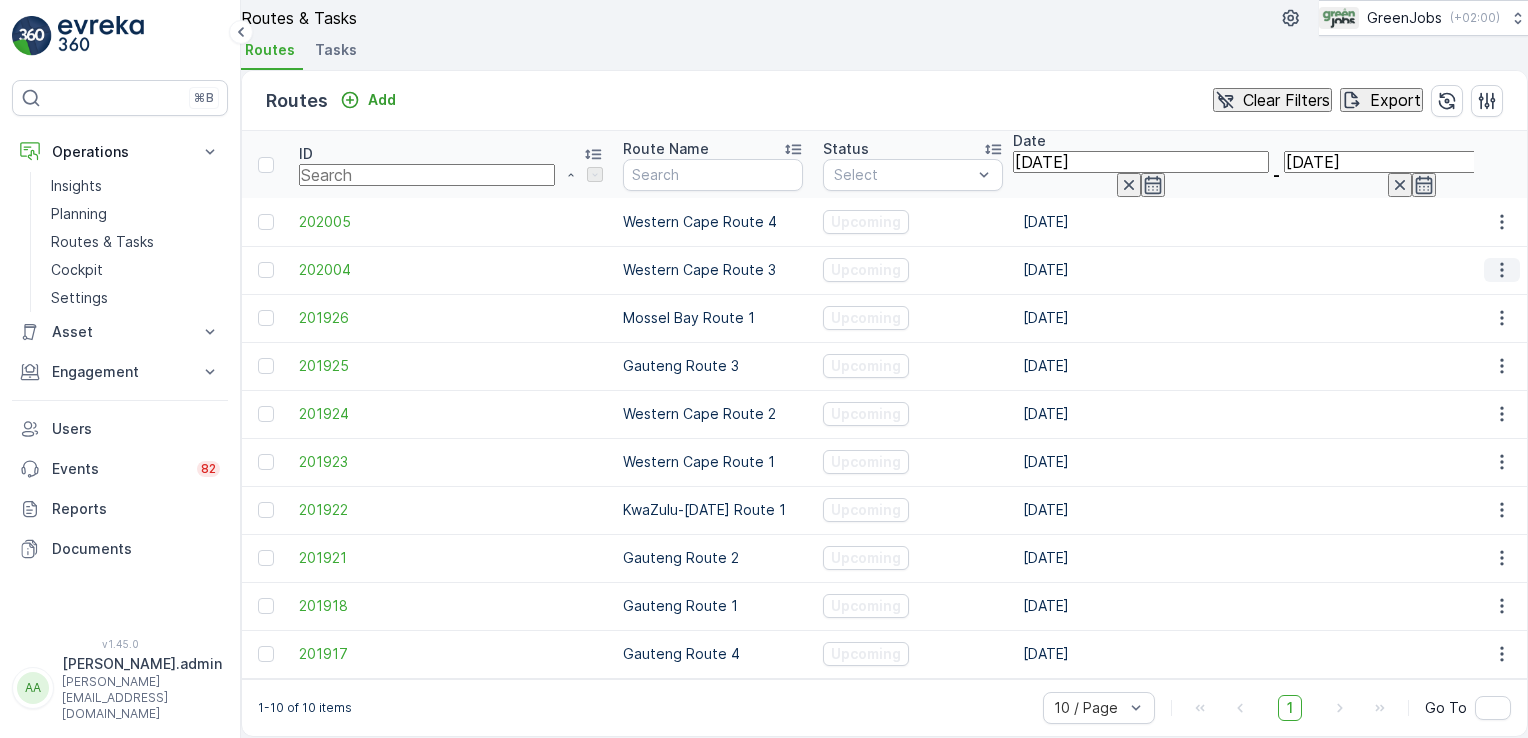 click 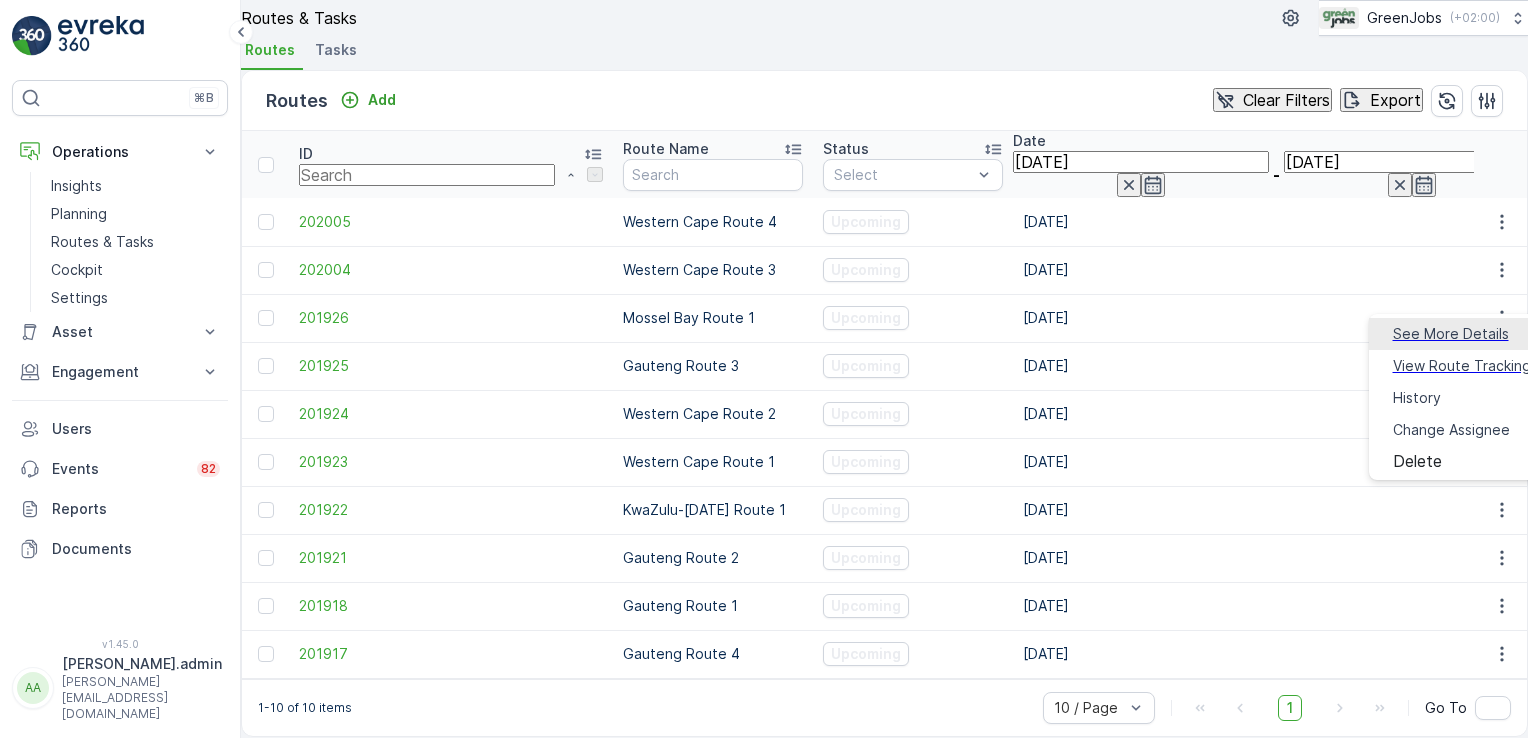 click on "See More Details" at bounding box center (1451, 334) 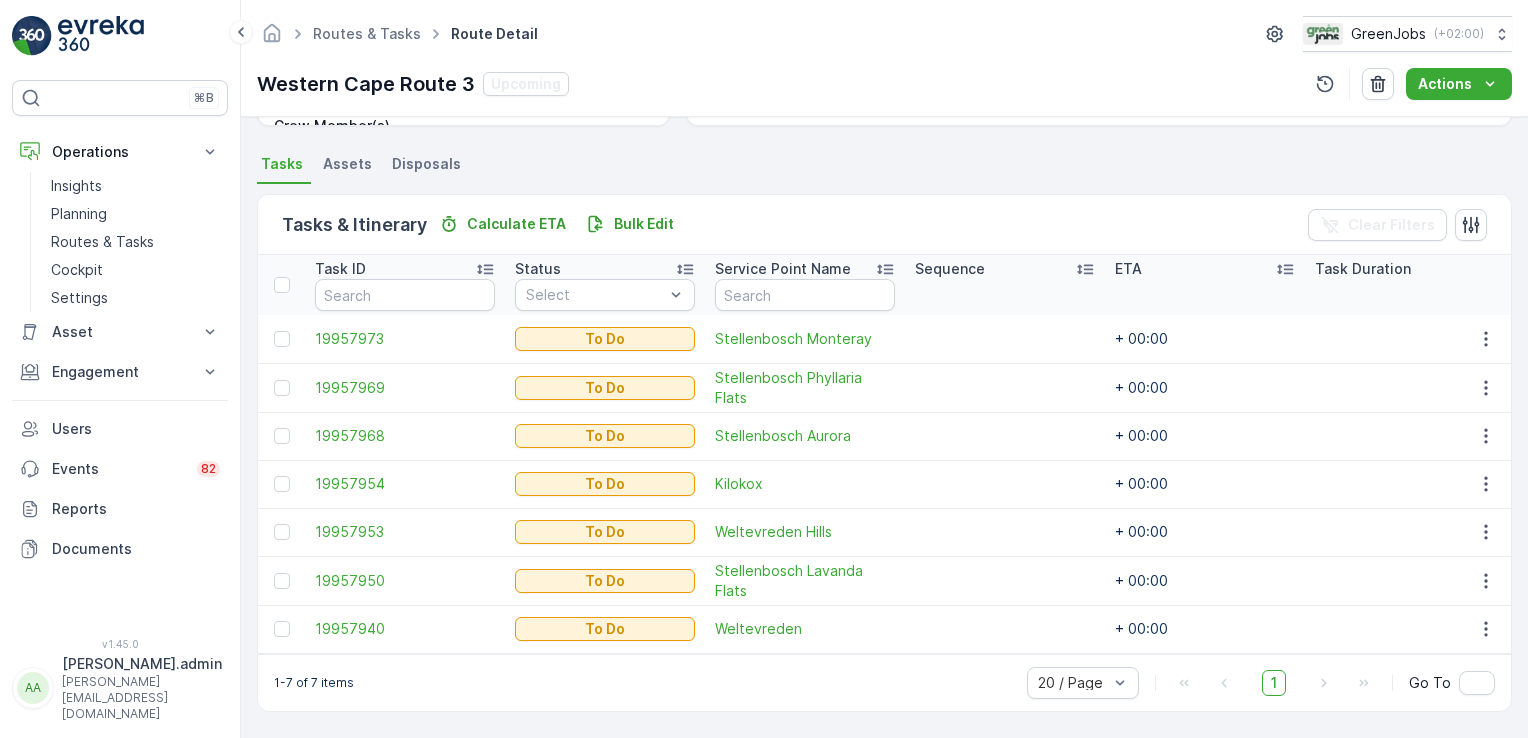 scroll, scrollTop: 413, scrollLeft: 0, axis: vertical 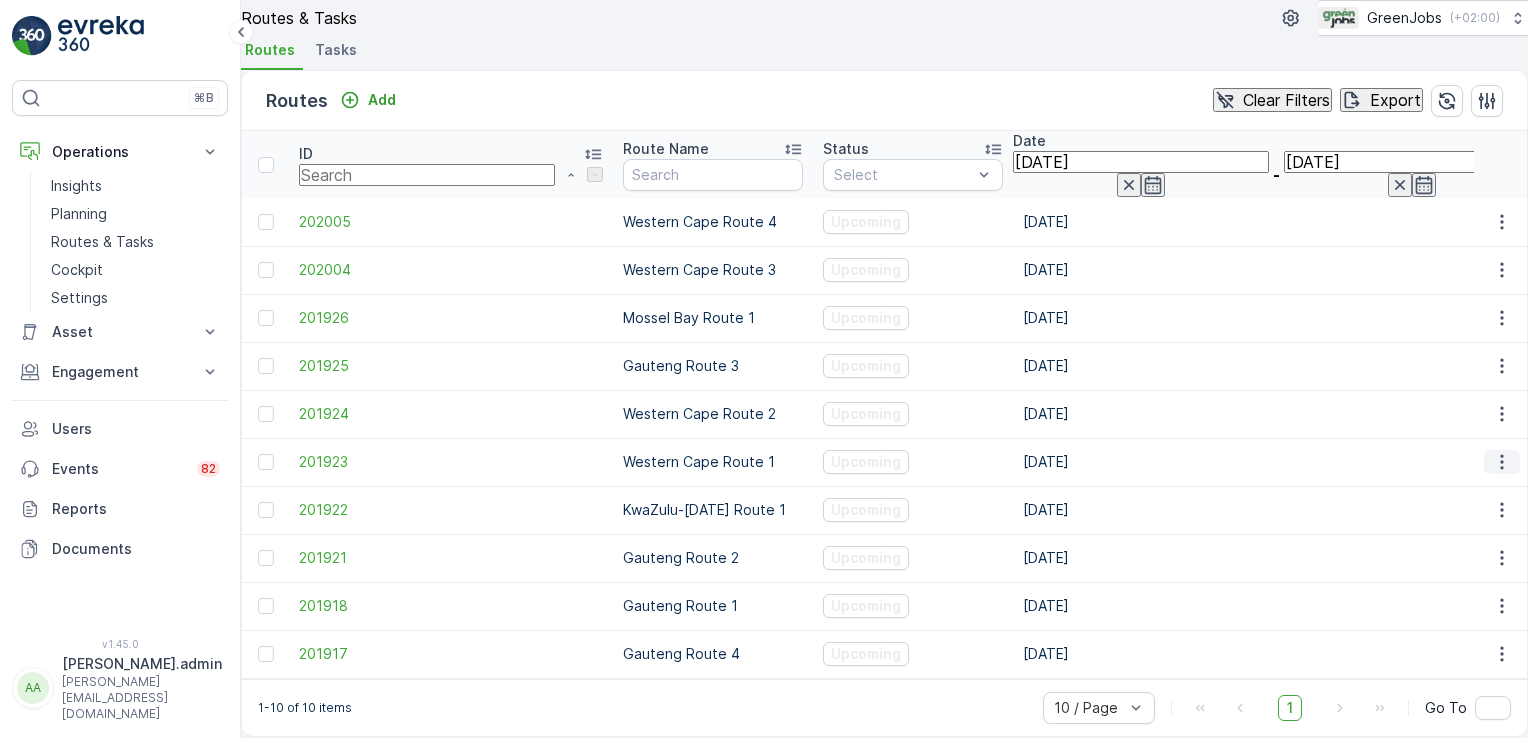 click at bounding box center (1502, 462) 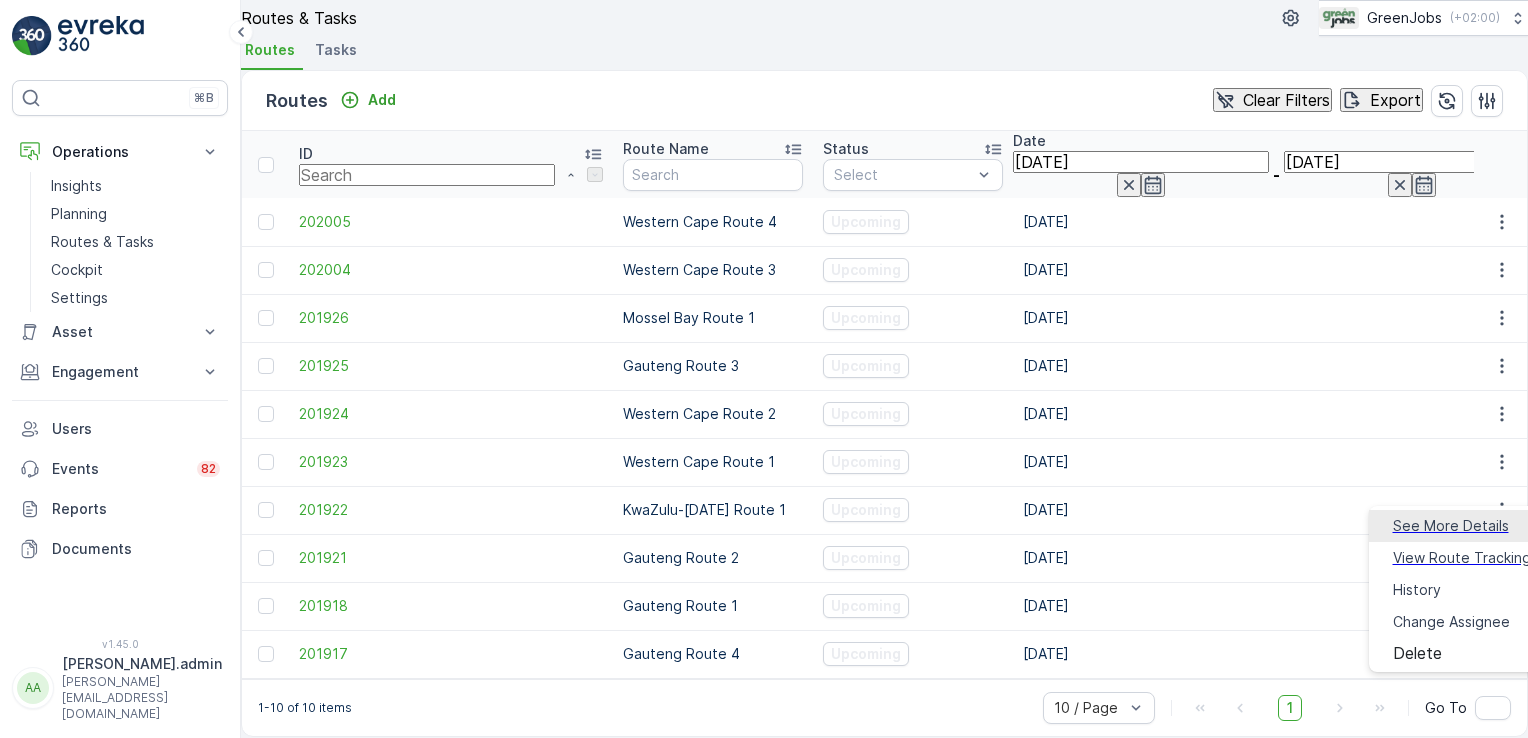 click on "See More Details" at bounding box center [1451, 526] 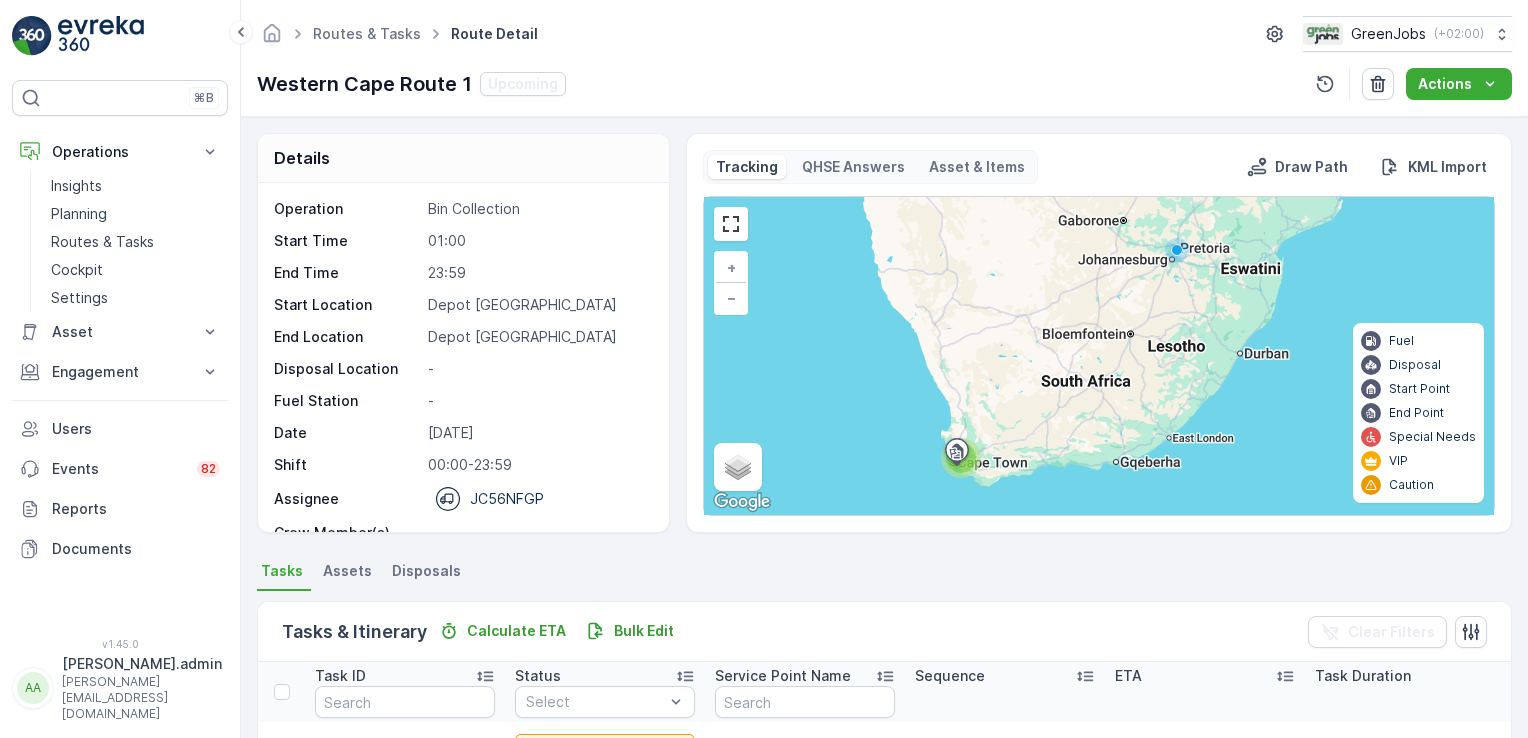 scroll, scrollTop: 412, scrollLeft: 0, axis: vertical 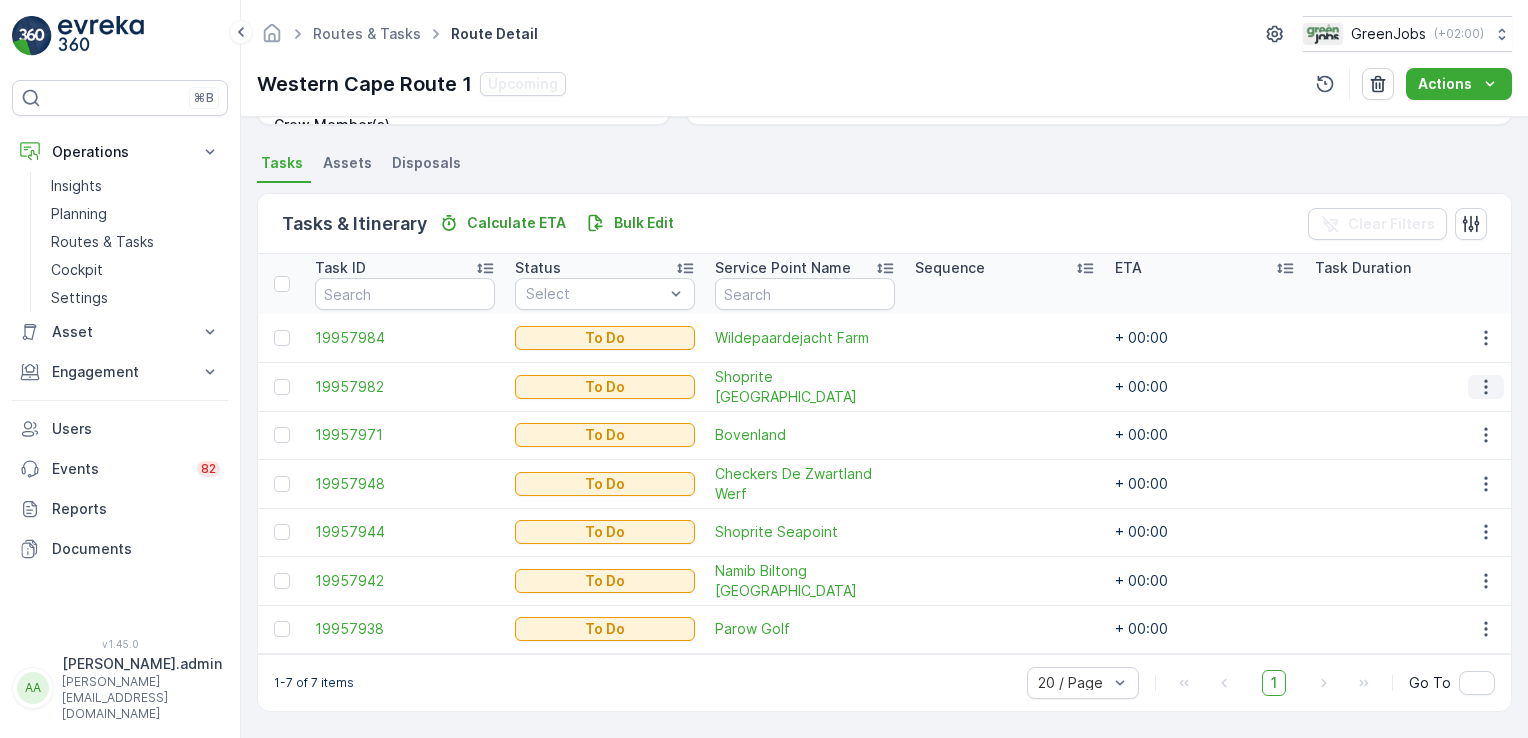 click 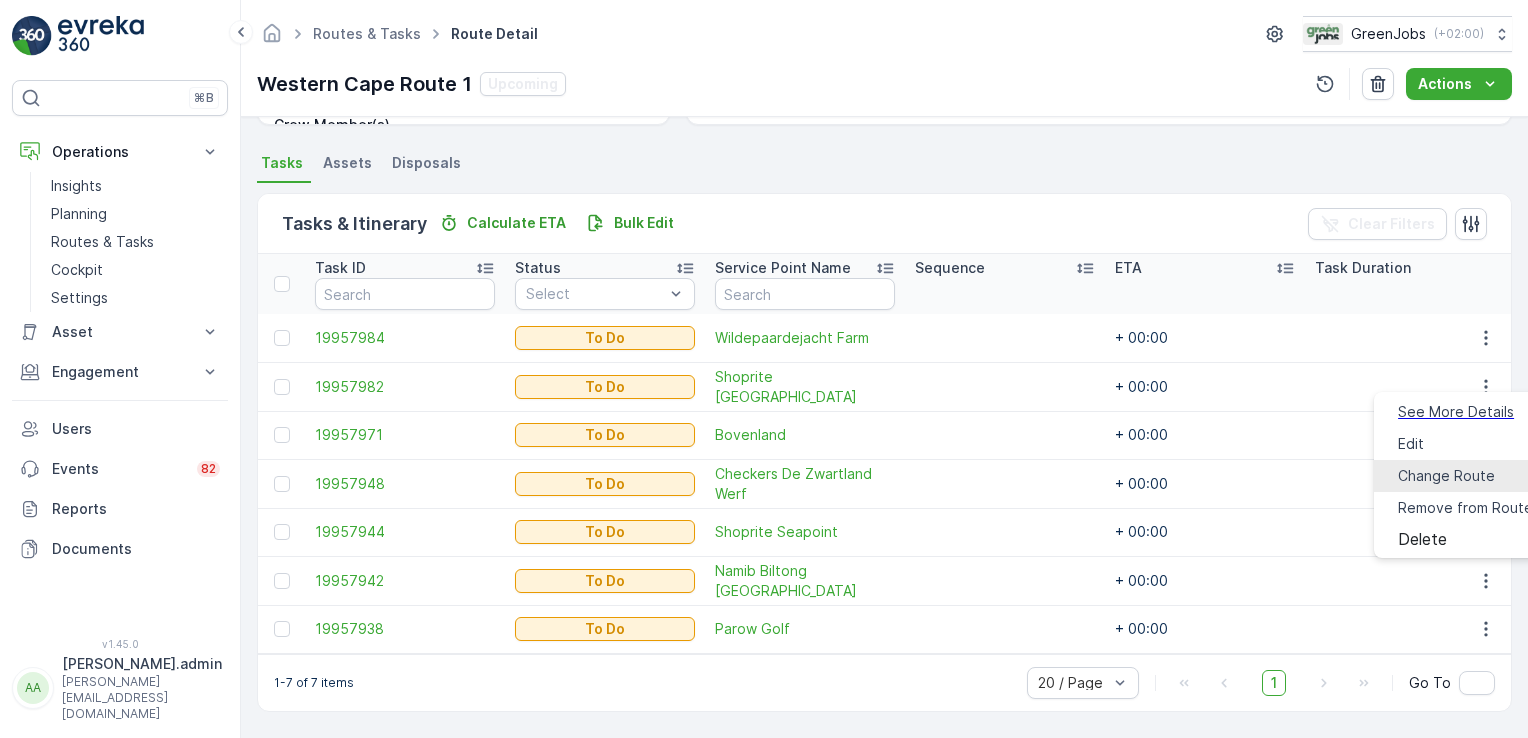 click on "Change Route" at bounding box center [1446, 476] 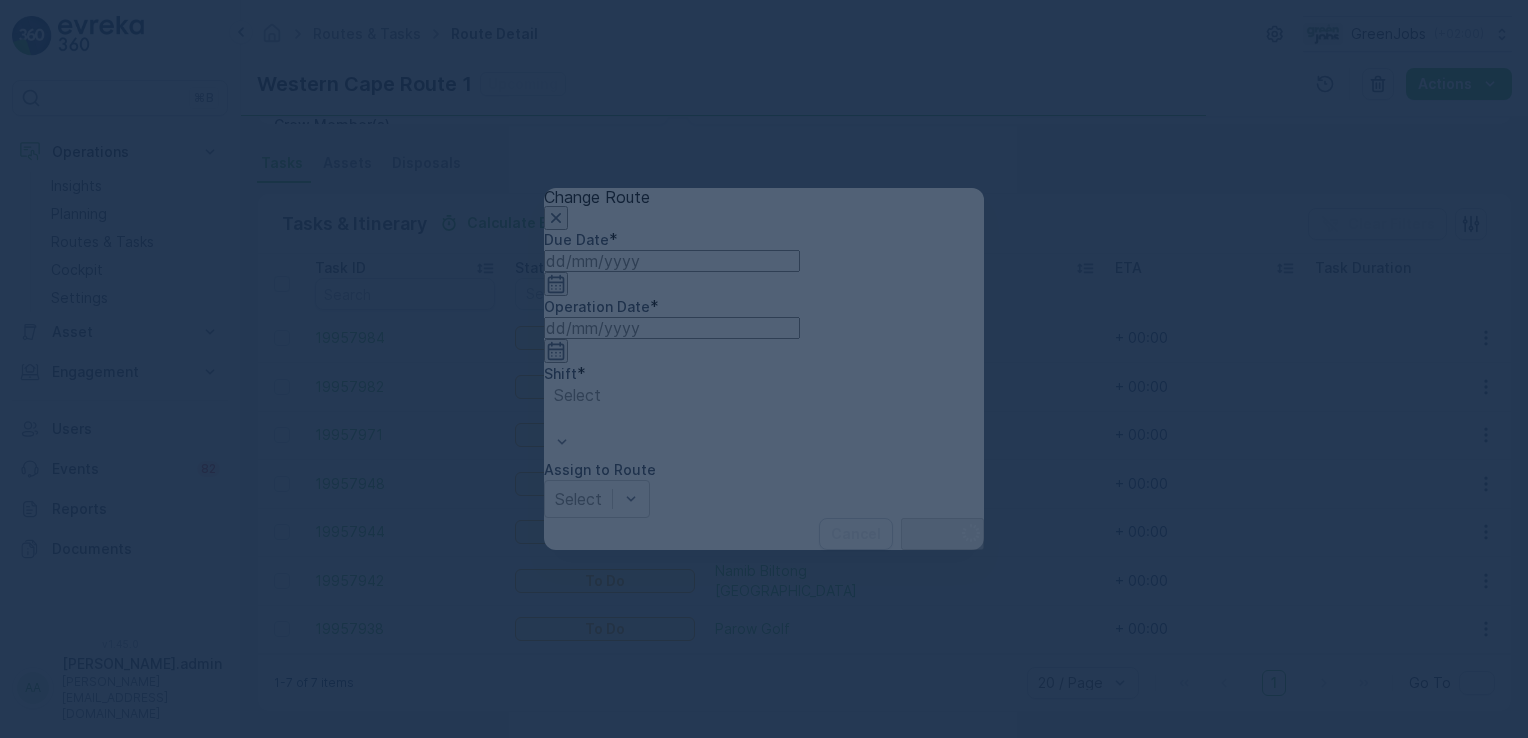 type on "[DATE]" 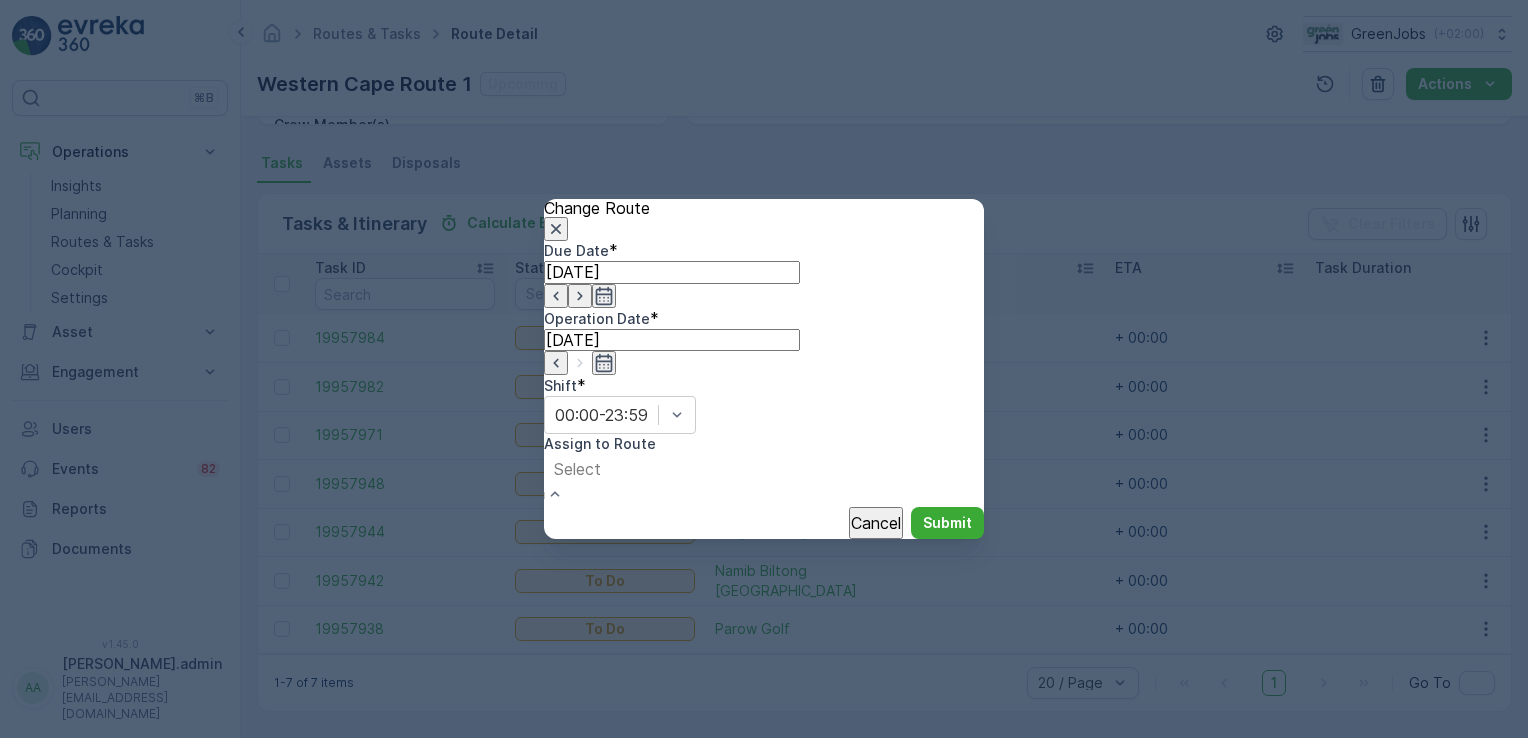 click on "Western Cape Route 3 (Upcoming) - HN25TJGP" at bounding box center (181, 765) 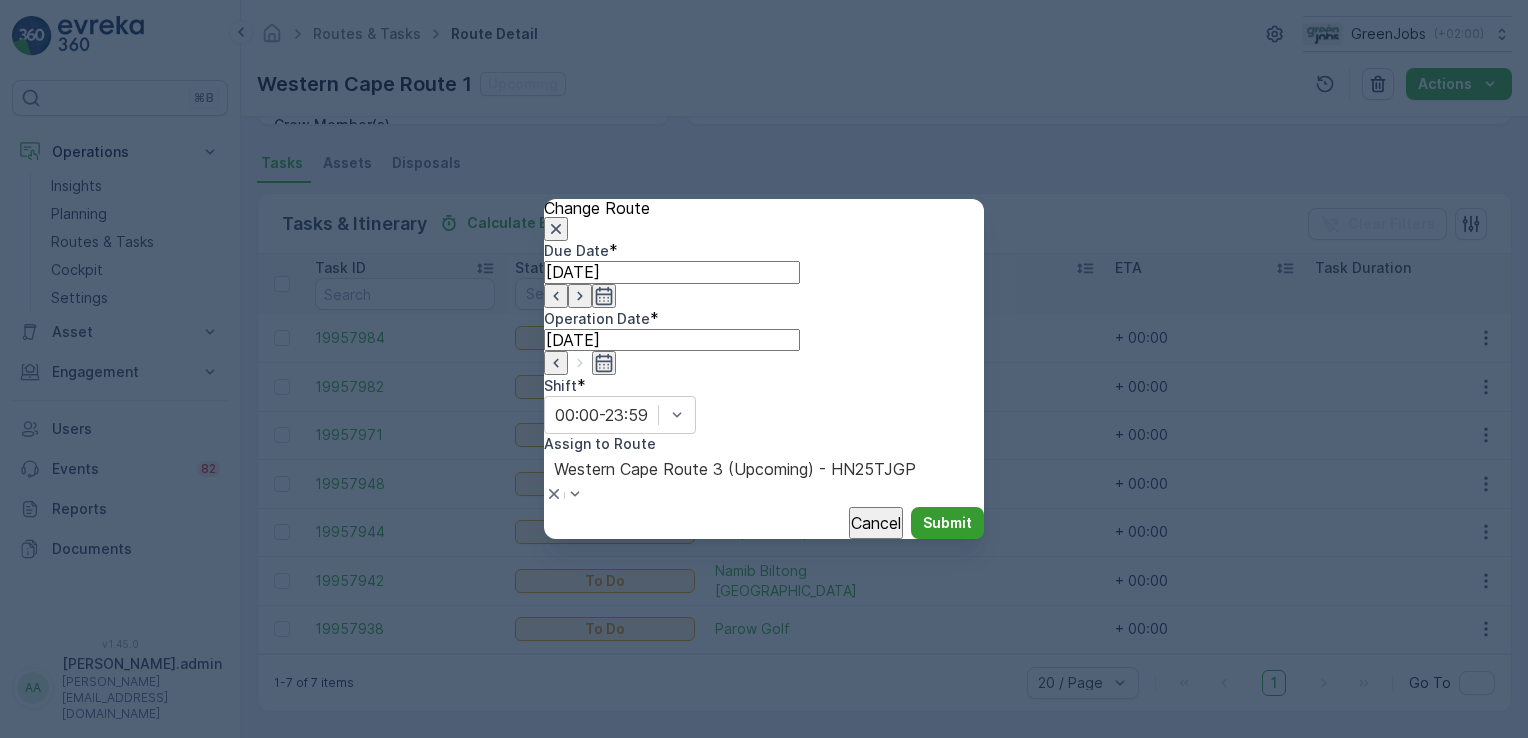 click on "Submit" at bounding box center (947, 523) 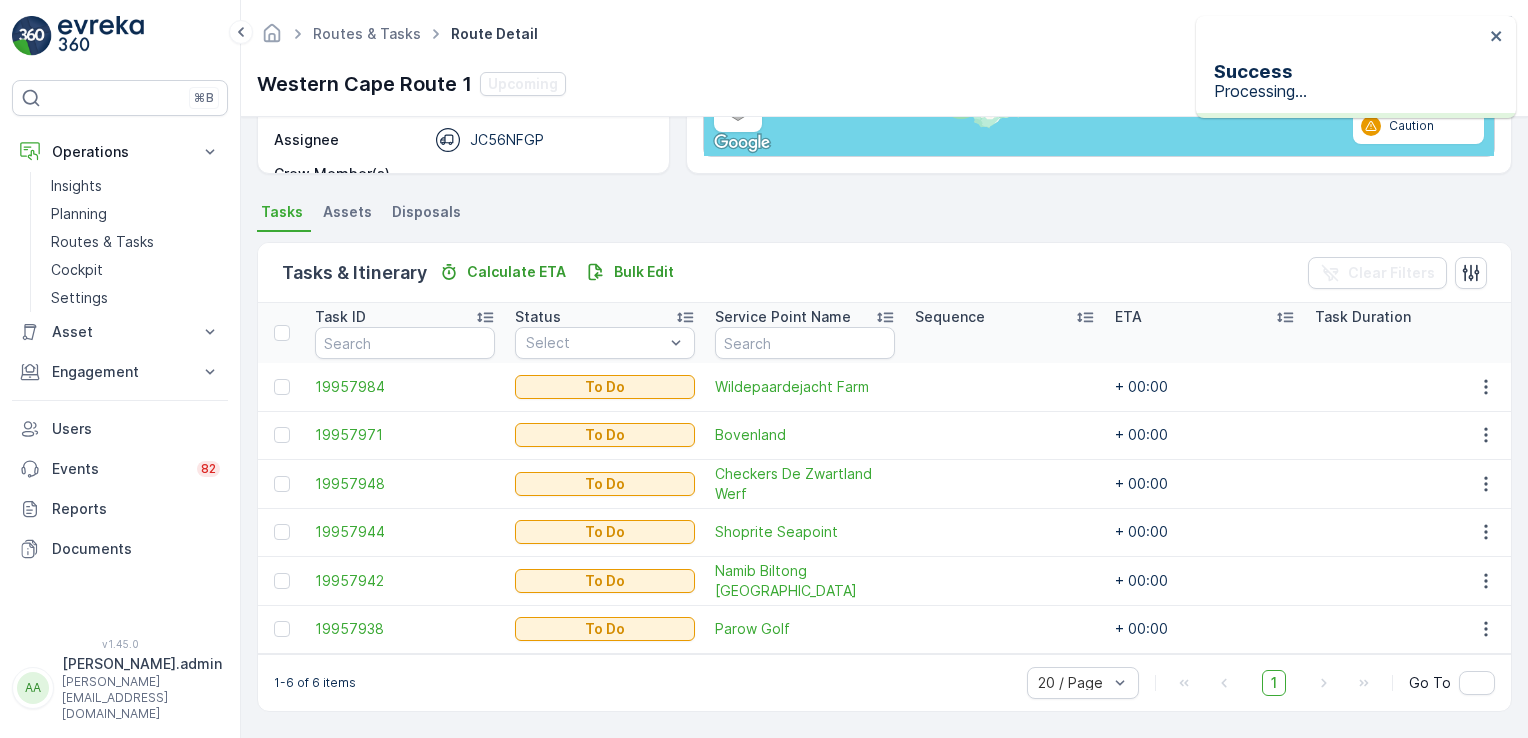 scroll, scrollTop: 364, scrollLeft: 0, axis: vertical 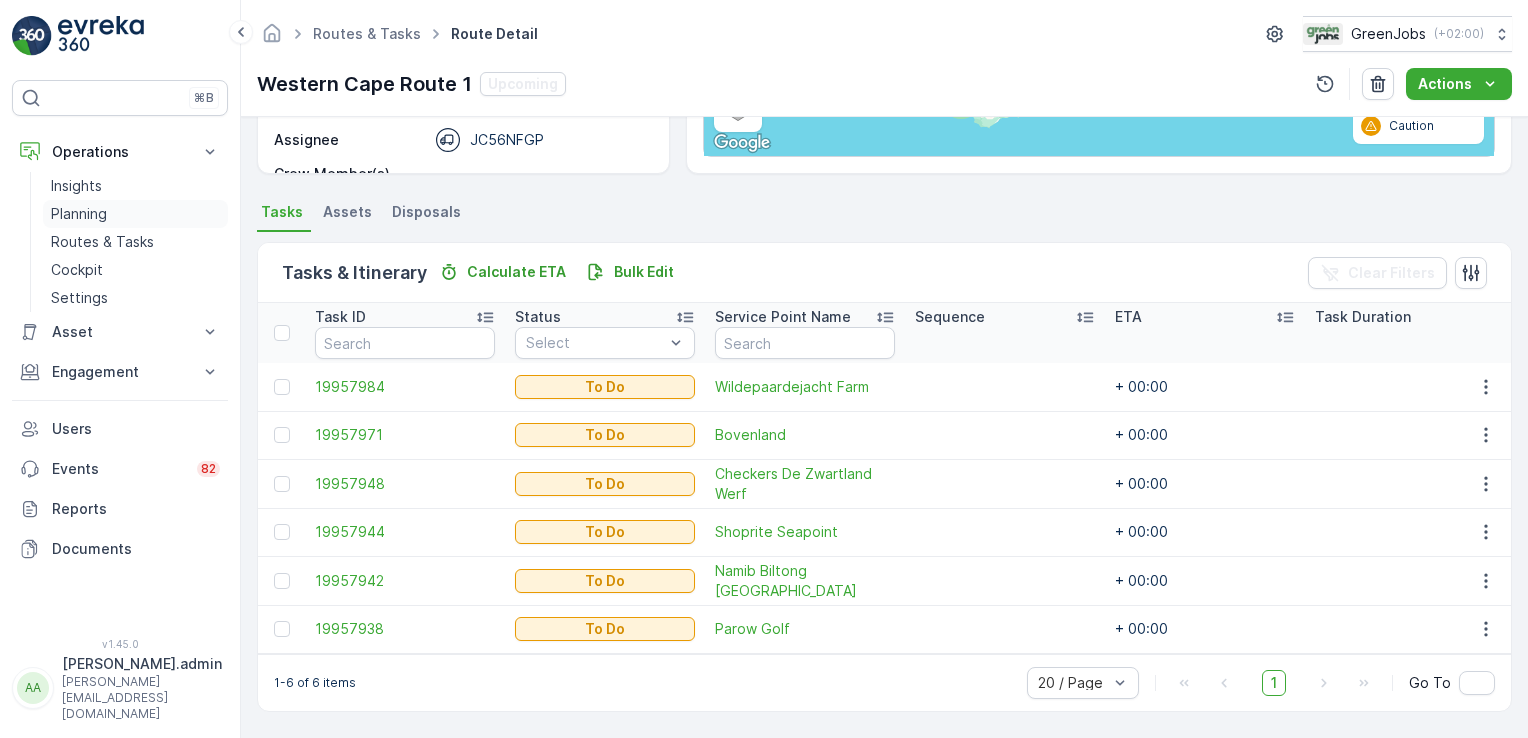 click on "Planning" at bounding box center (79, 214) 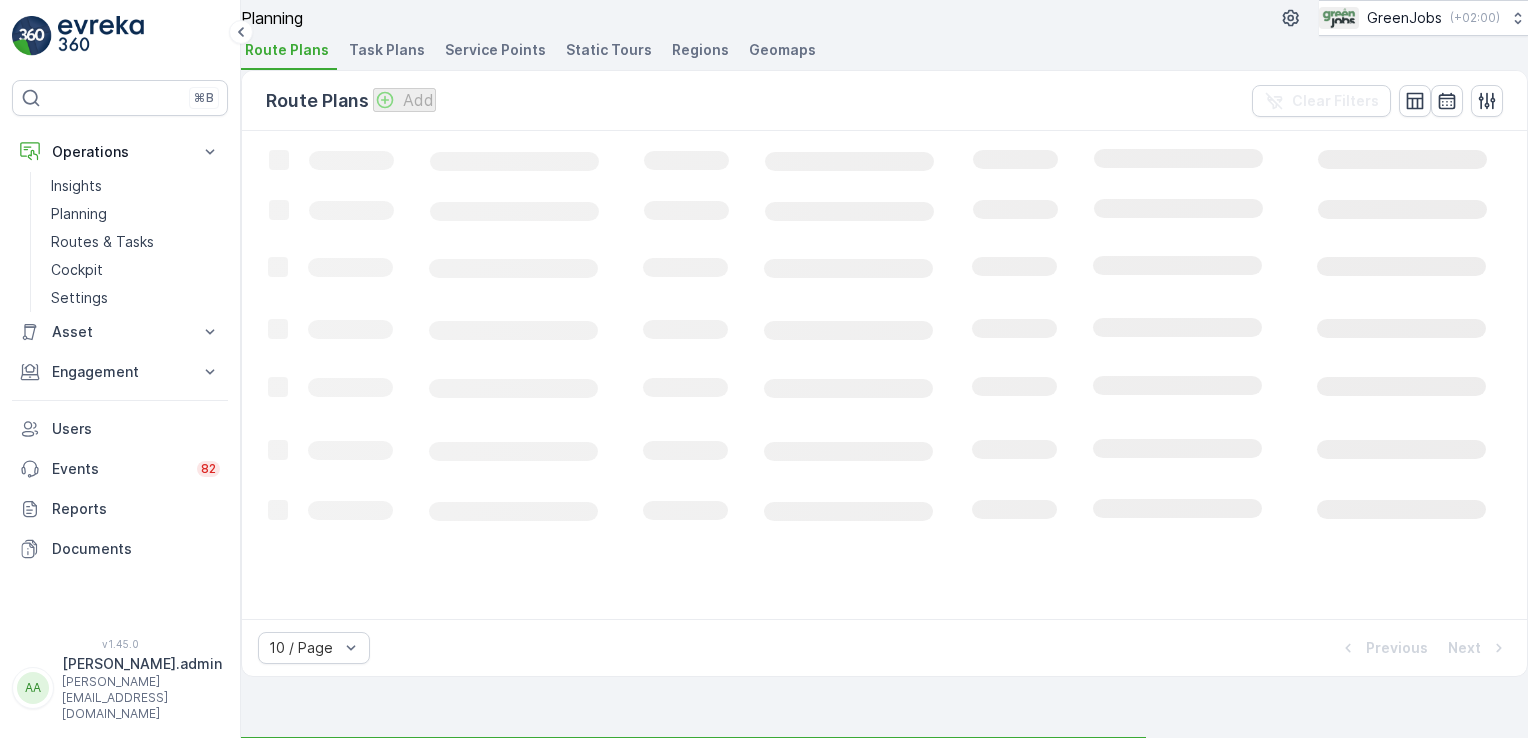 click on "Service Points" at bounding box center (495, 50) 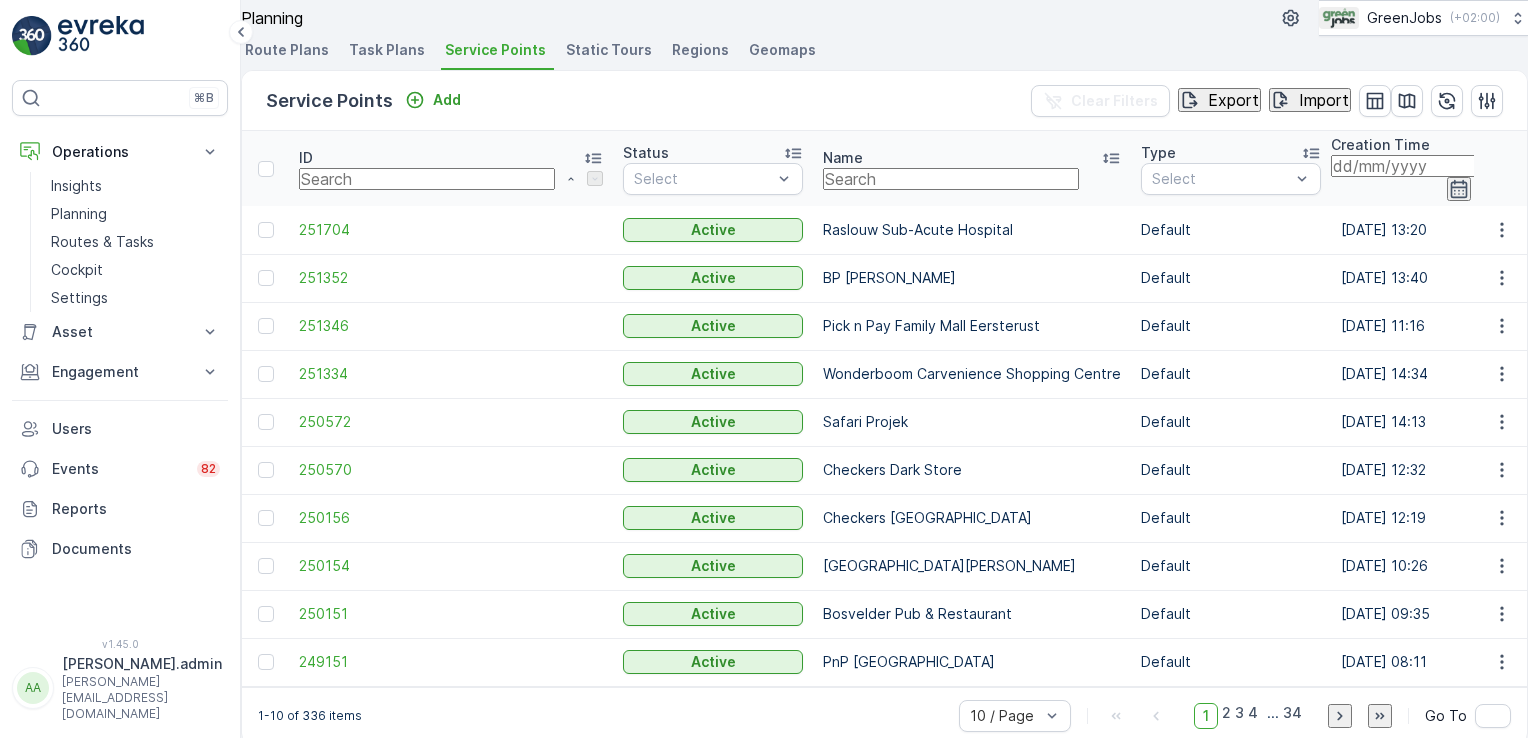 click at bounding box center (951, 179) 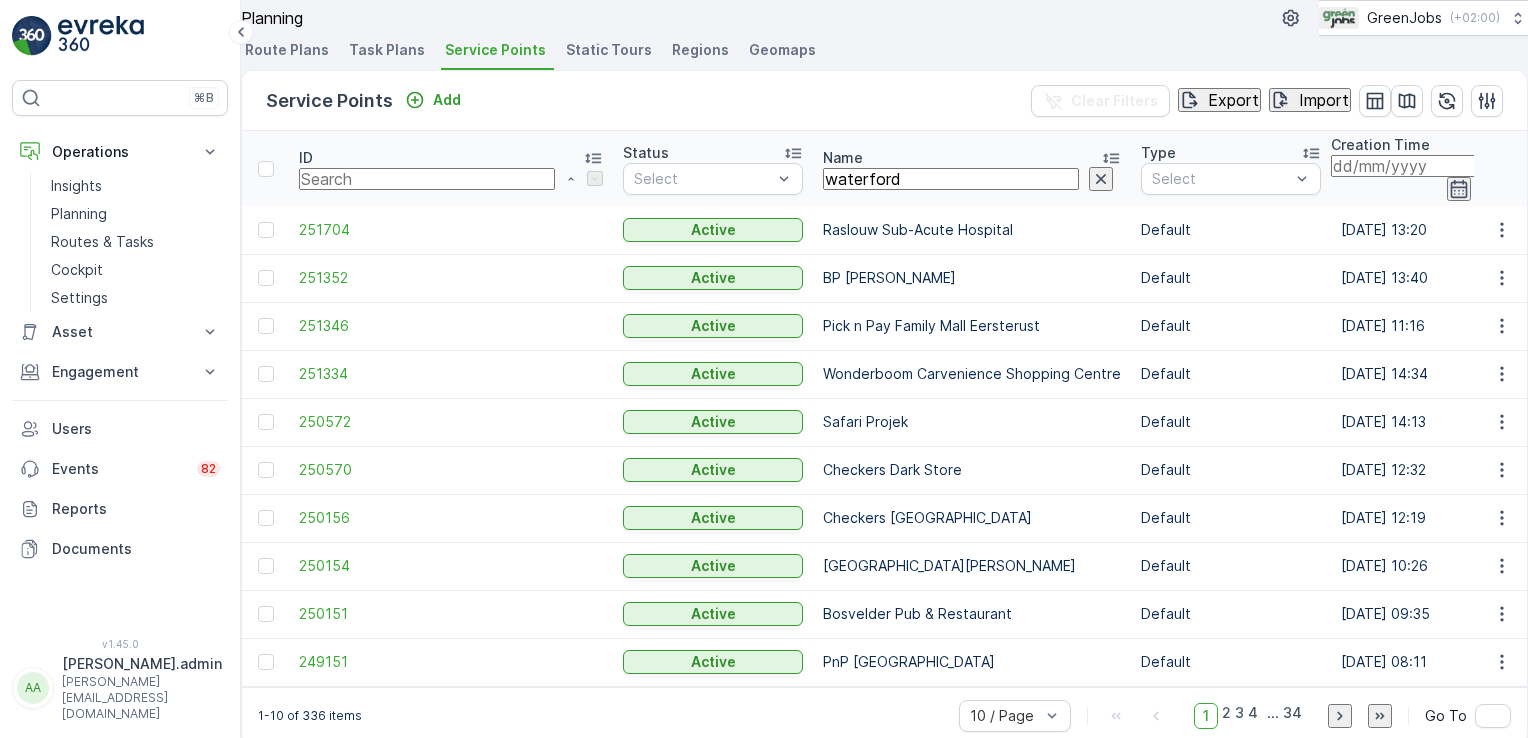 type on "waterford" 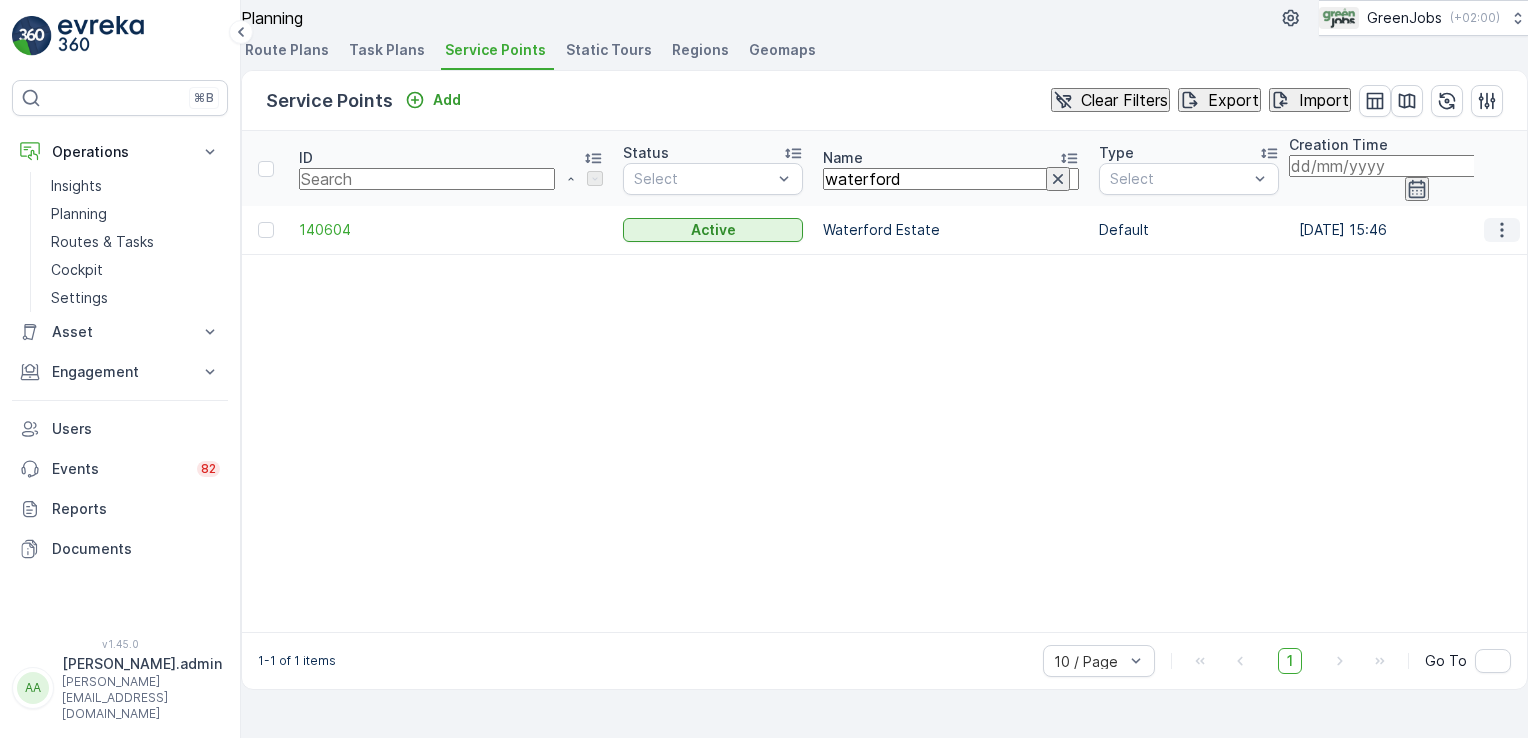 click 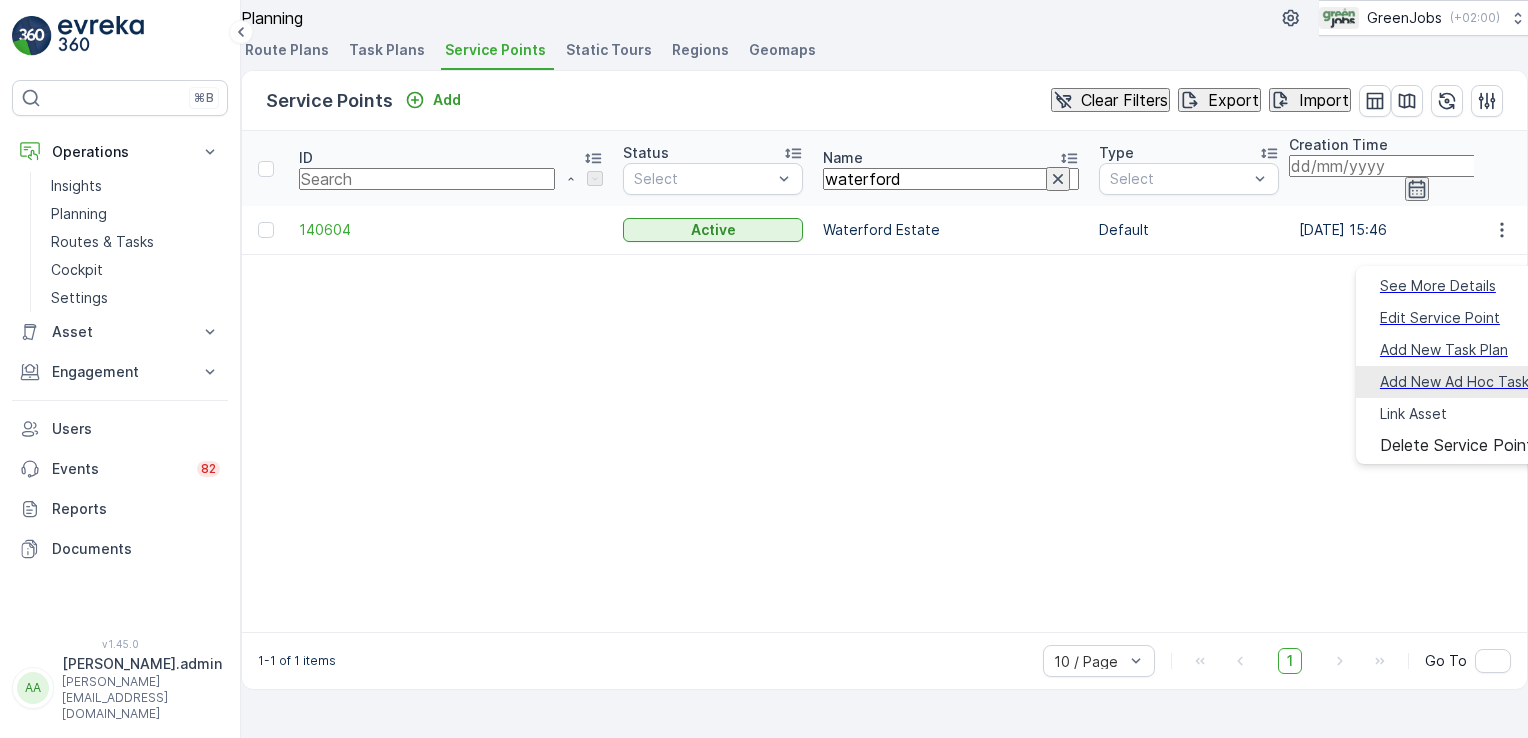 click on "Add New Ad Hoc Task" at bounding box center (1454, 382) 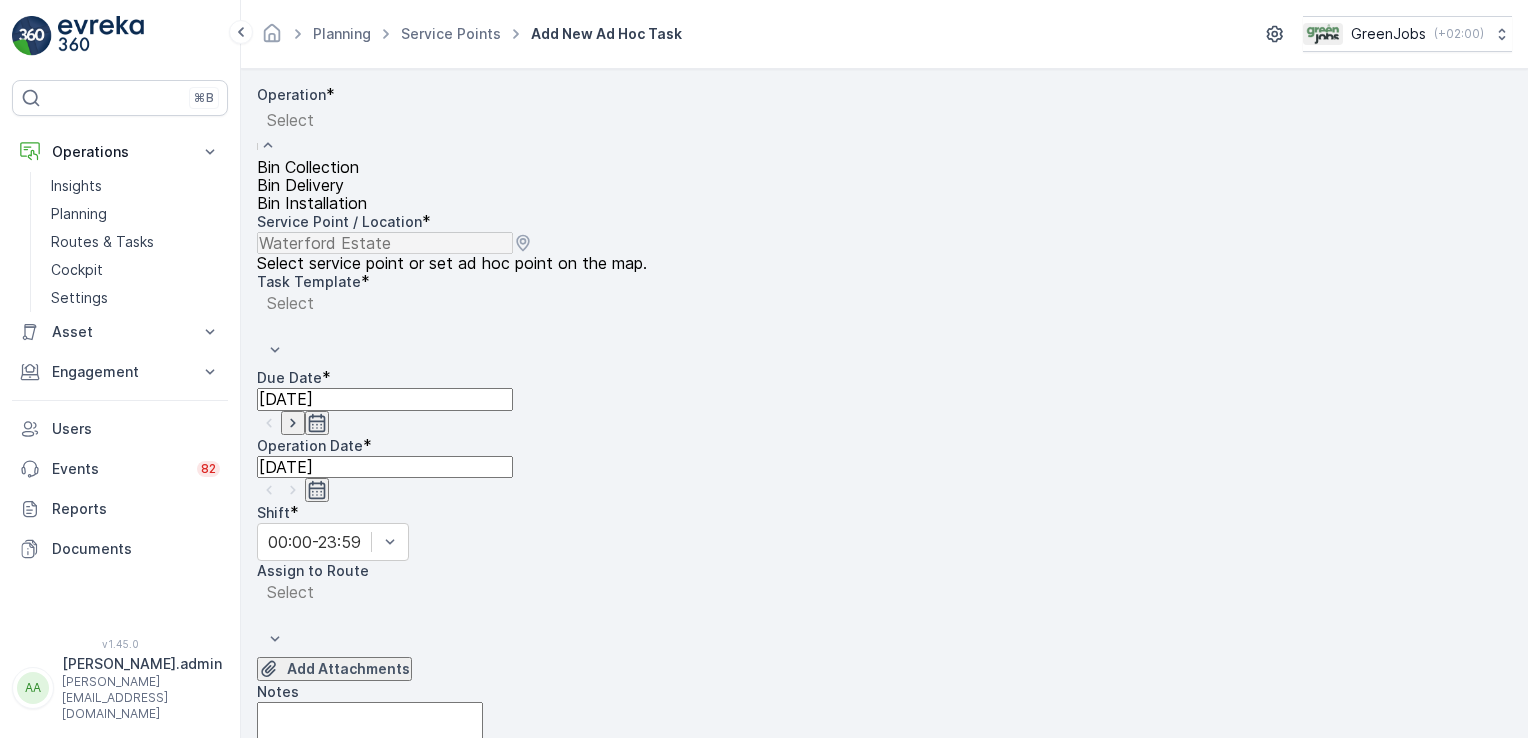 click on "Bin Collection" at bounding box center (312, 167) 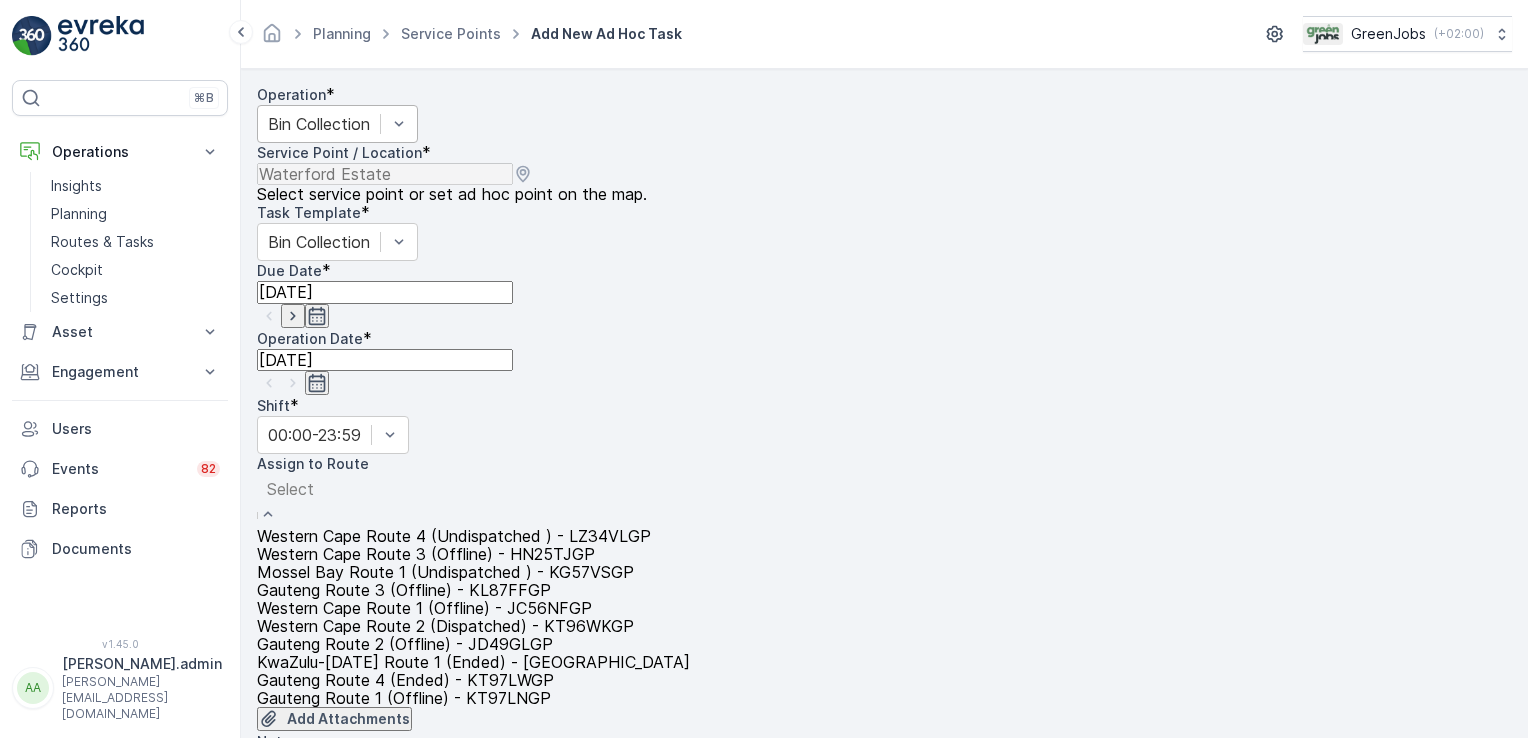 click on "Western Cape Route 4 (Undispatched ) - LZ34VLGP" at bounding box center [454, 536] 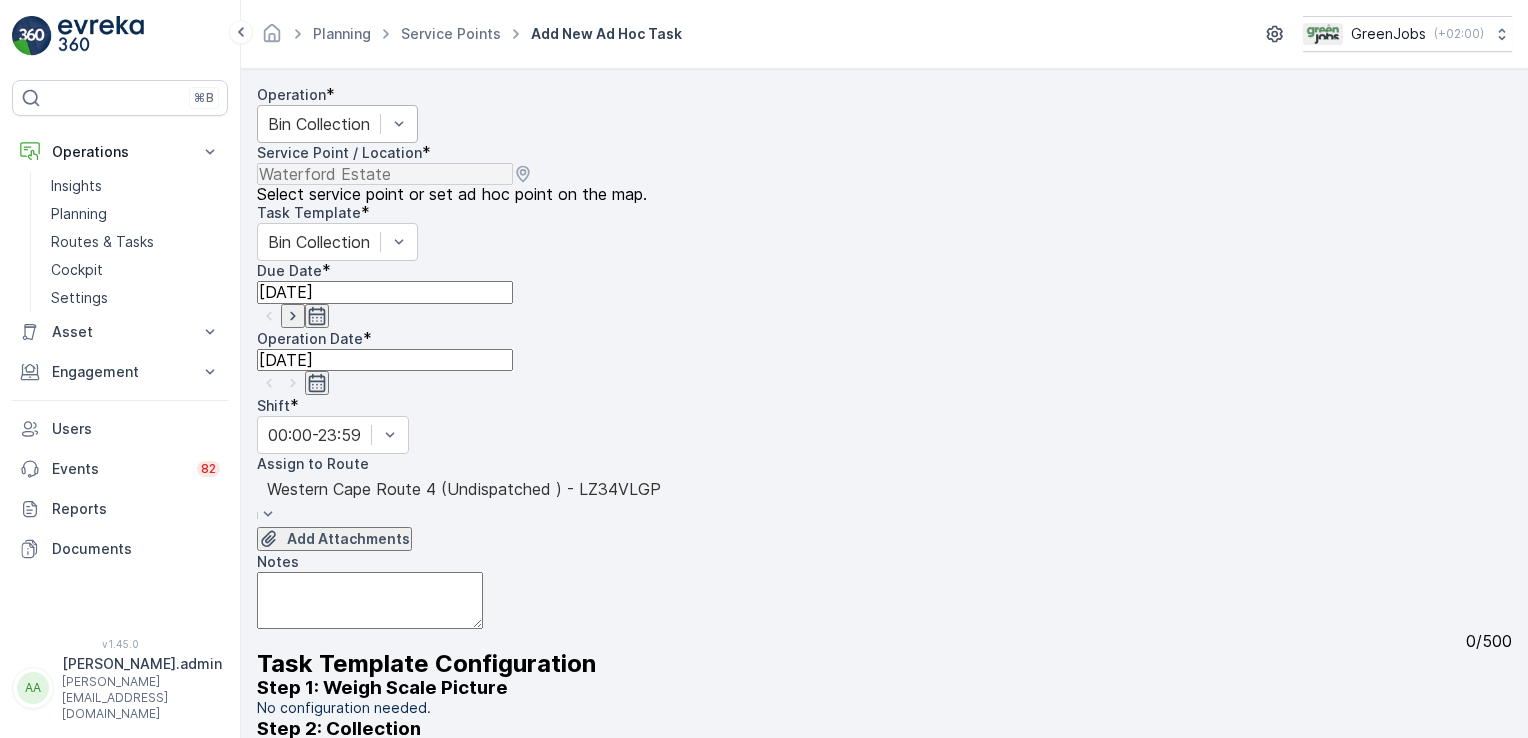 click on "[DATE]" at bounding box center [385, 360] 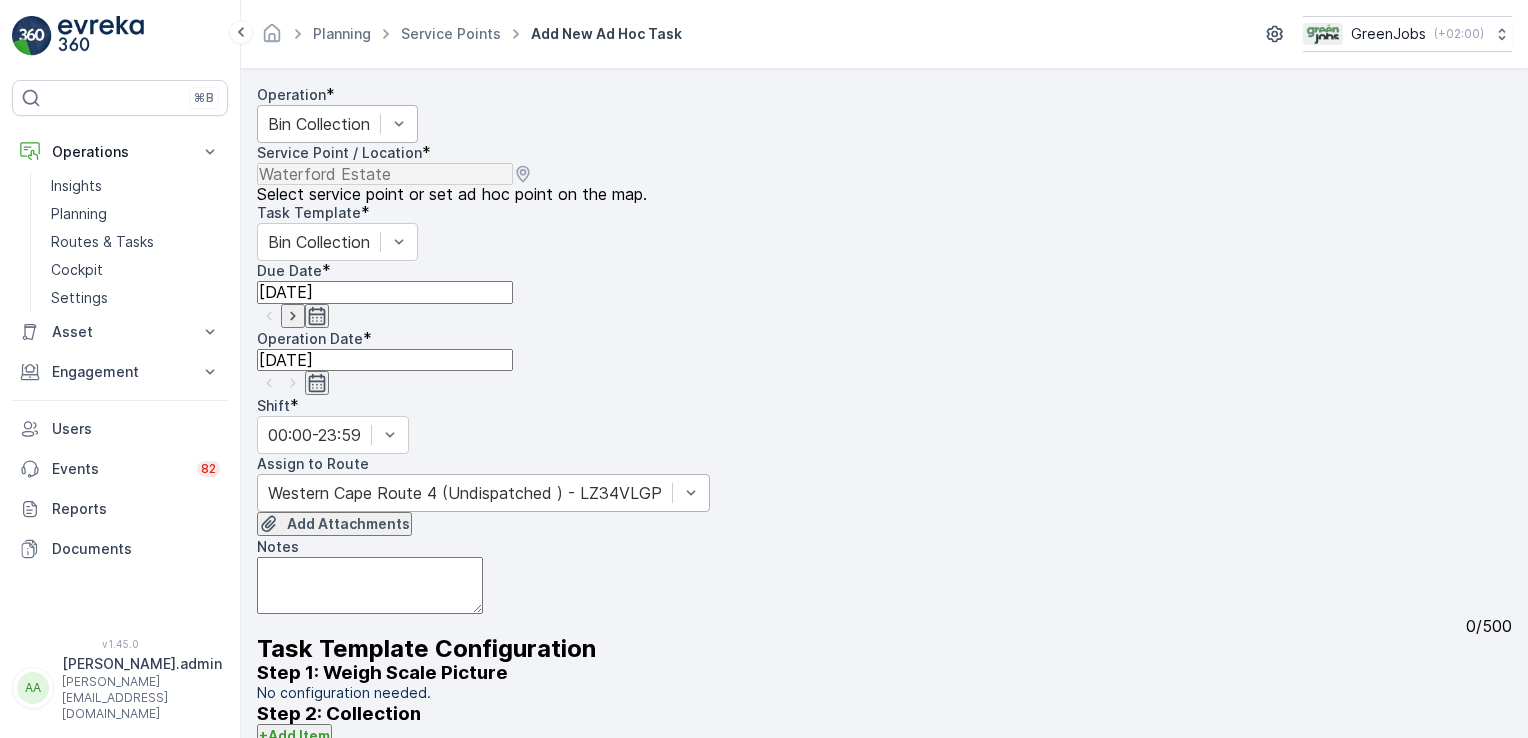 click on "[DATE]" at bounding box center (385, 292) 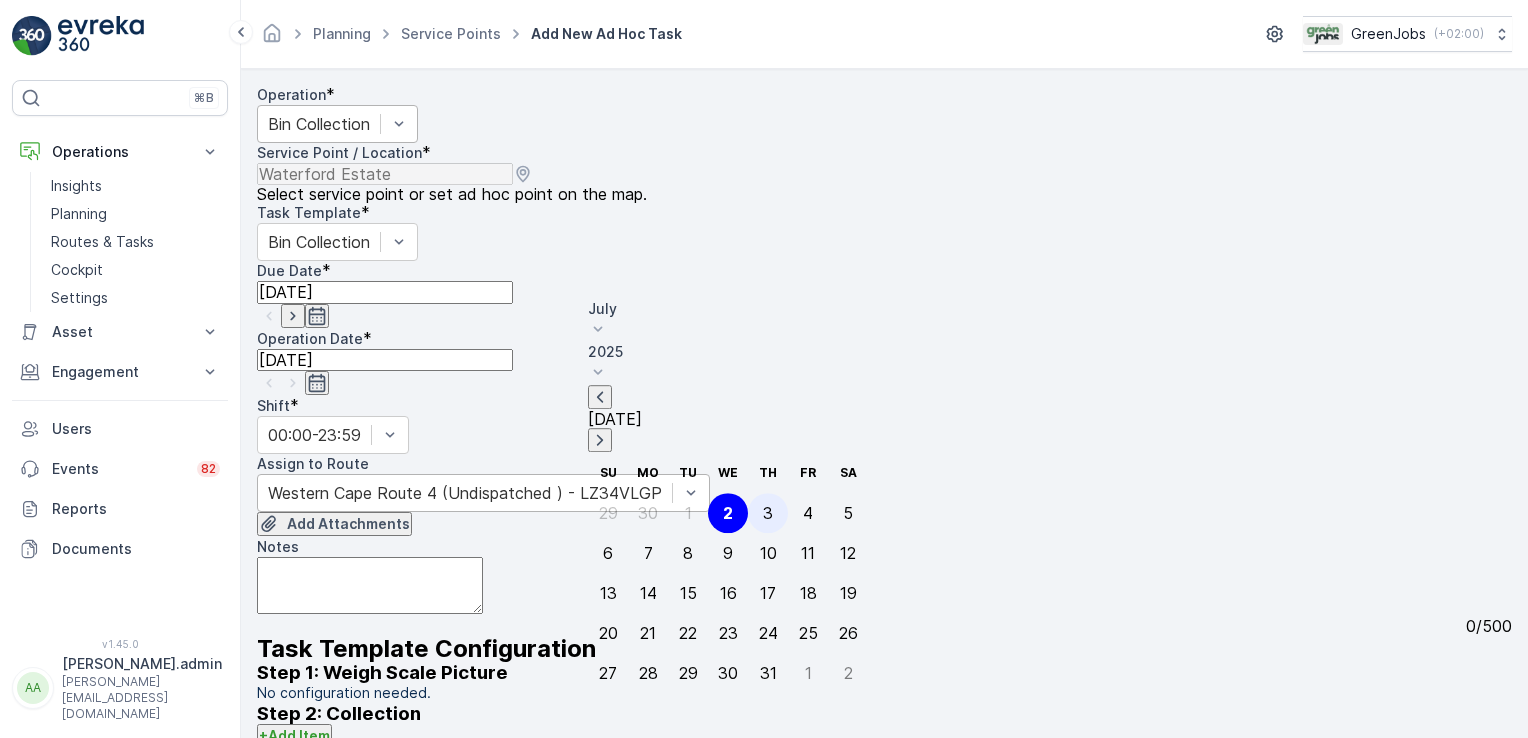 click on "3" at bounding box center [768, 513] 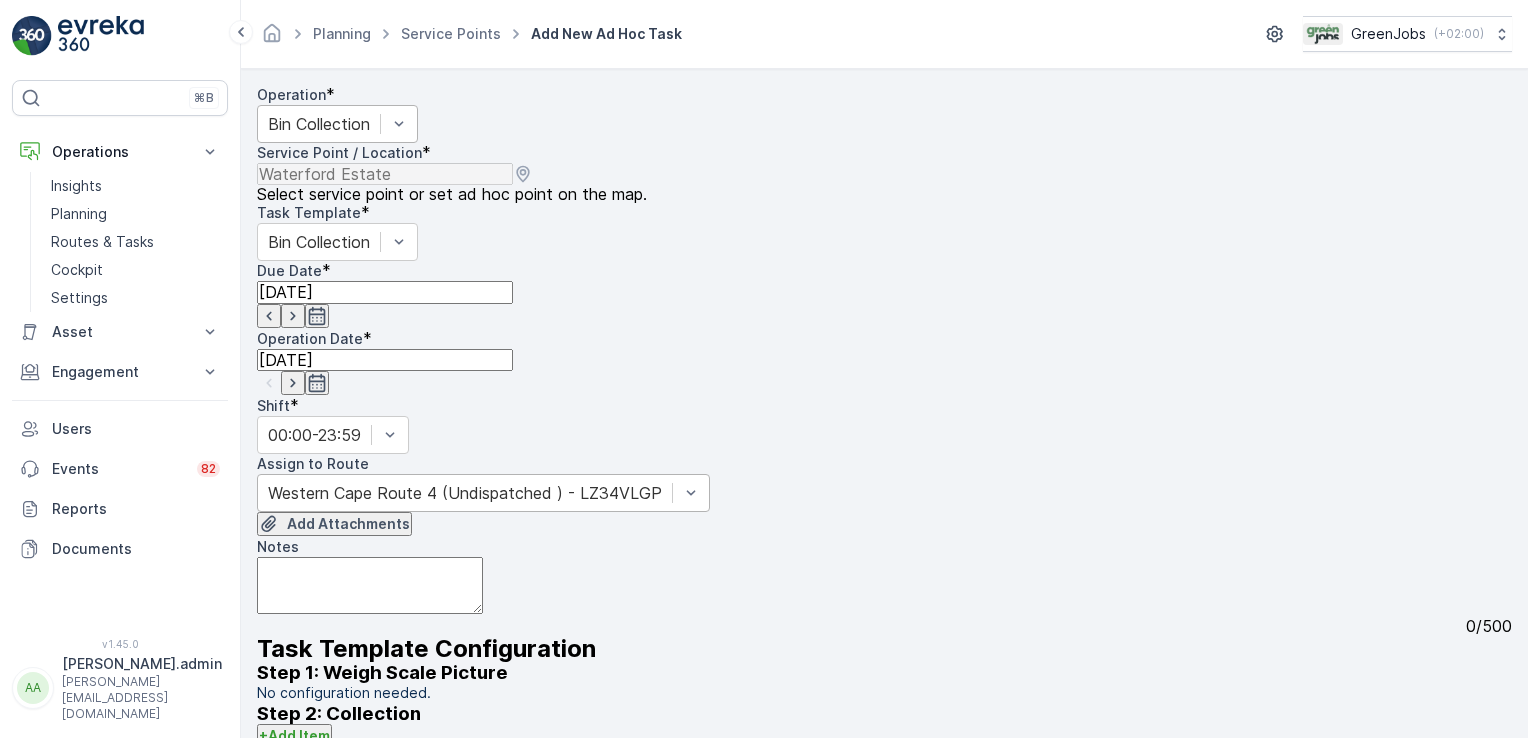 click on "[DATE]" at bounding box center [385, 360] 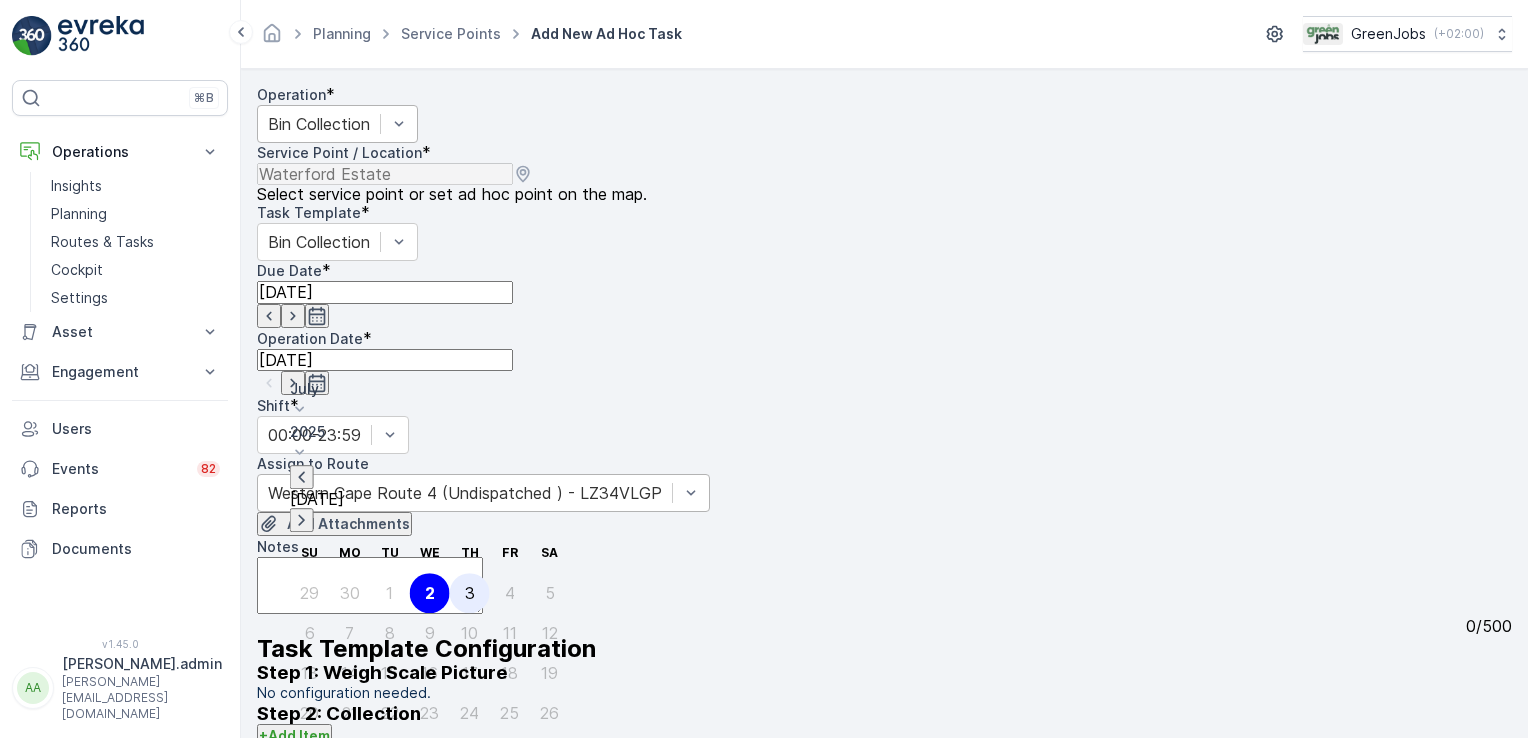 click on "3" at bounding box center [470, 593] 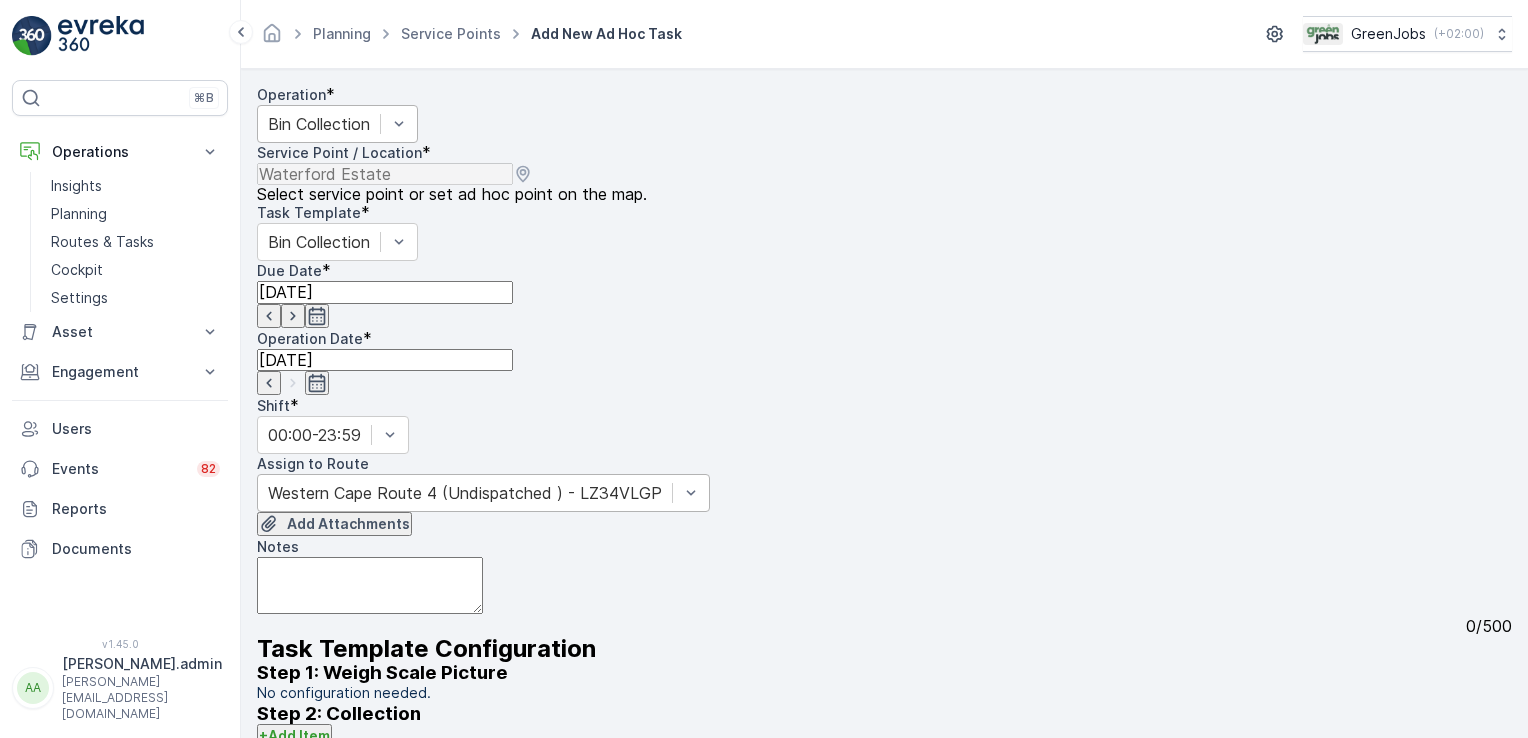 click on "Submit" at bounding box center (359, 847) 